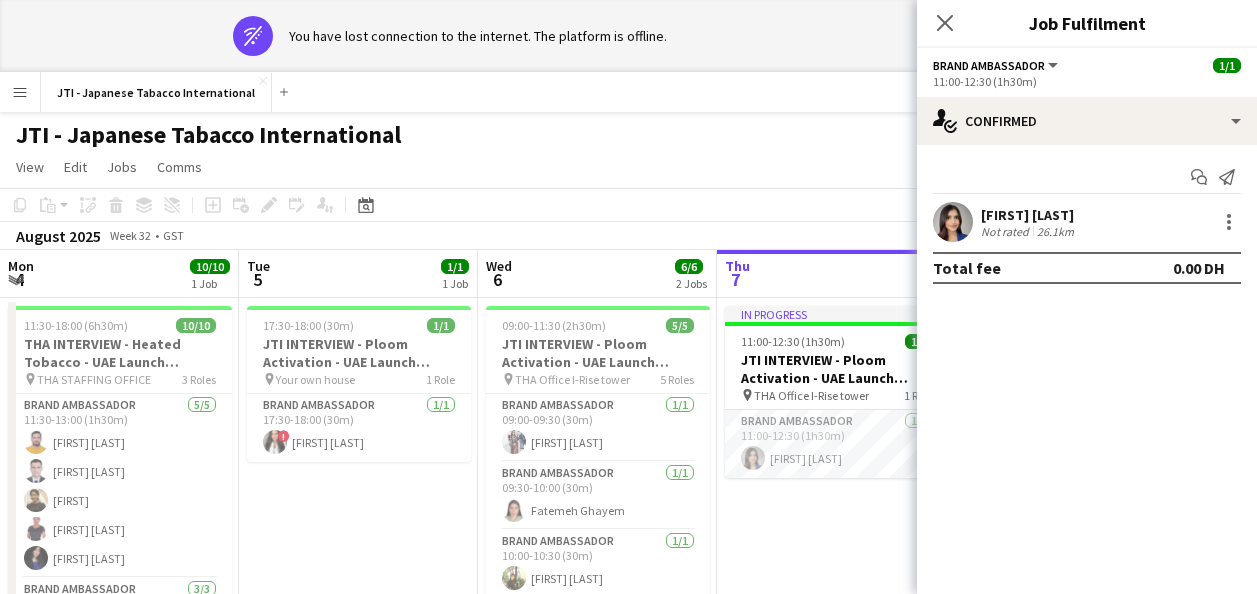 scroll, scrollTop: 0, scrollLeft: 0, axis: both 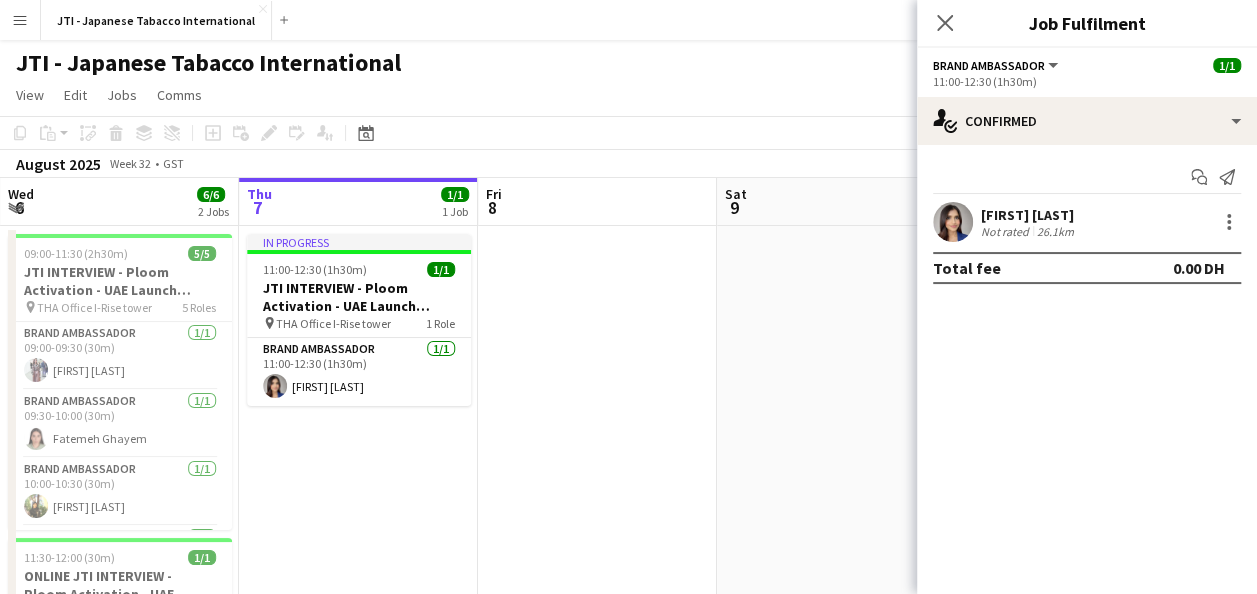 click on "26.1km" at bounding box center (1055, 231) 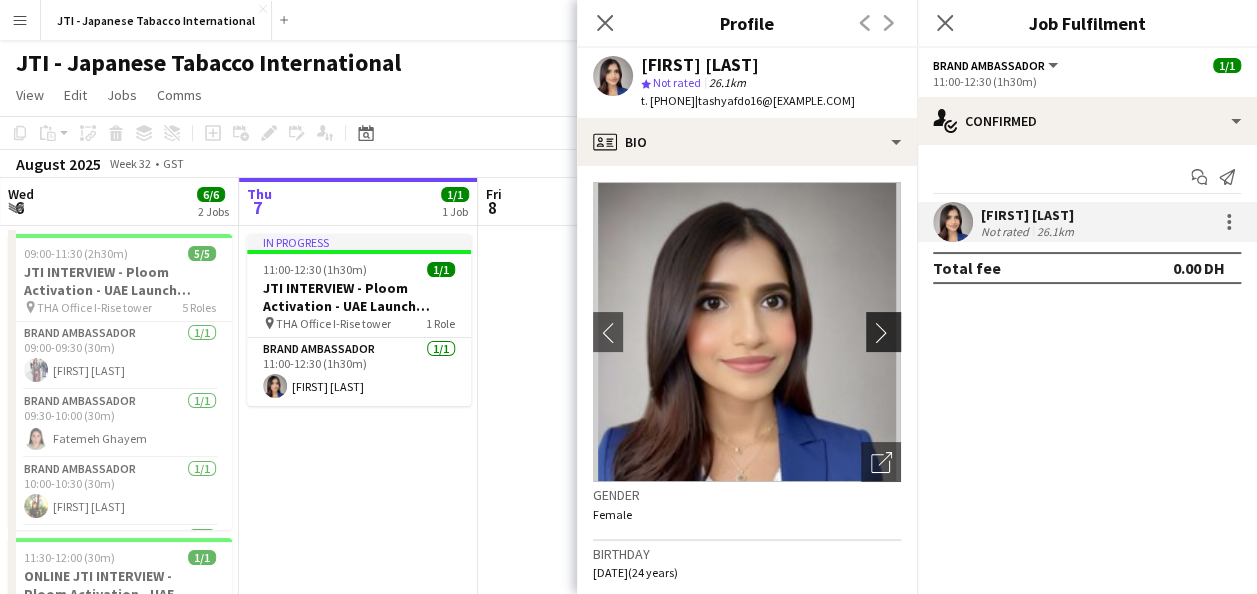 click on "chevron-right" 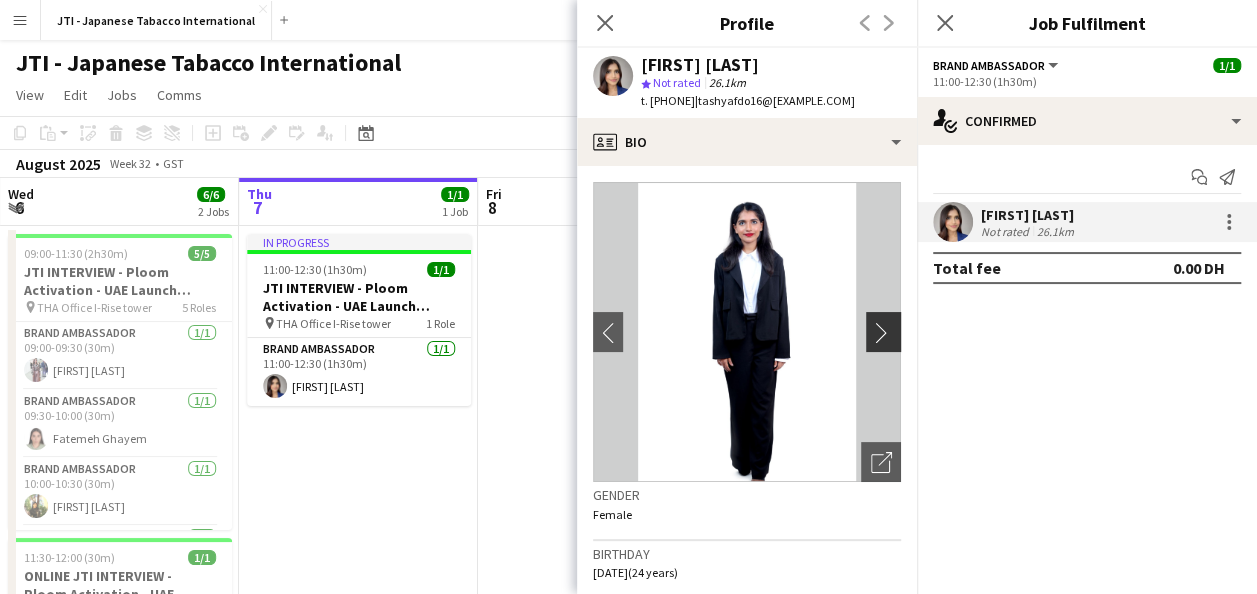 click on "chevron-right" 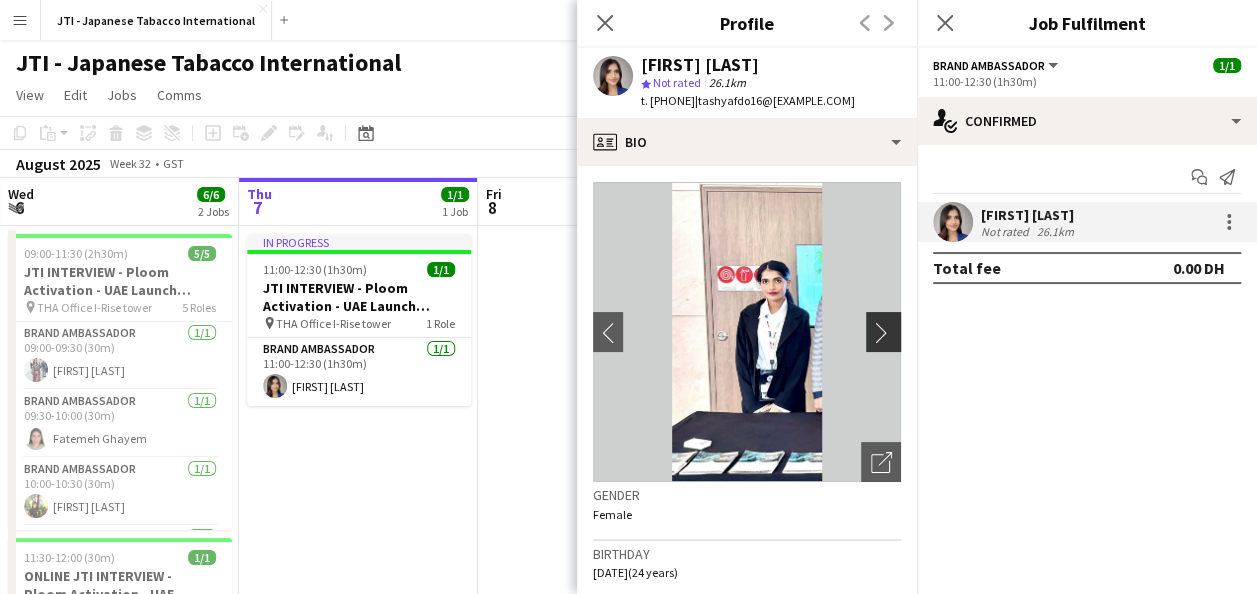 click on "chevron-right" 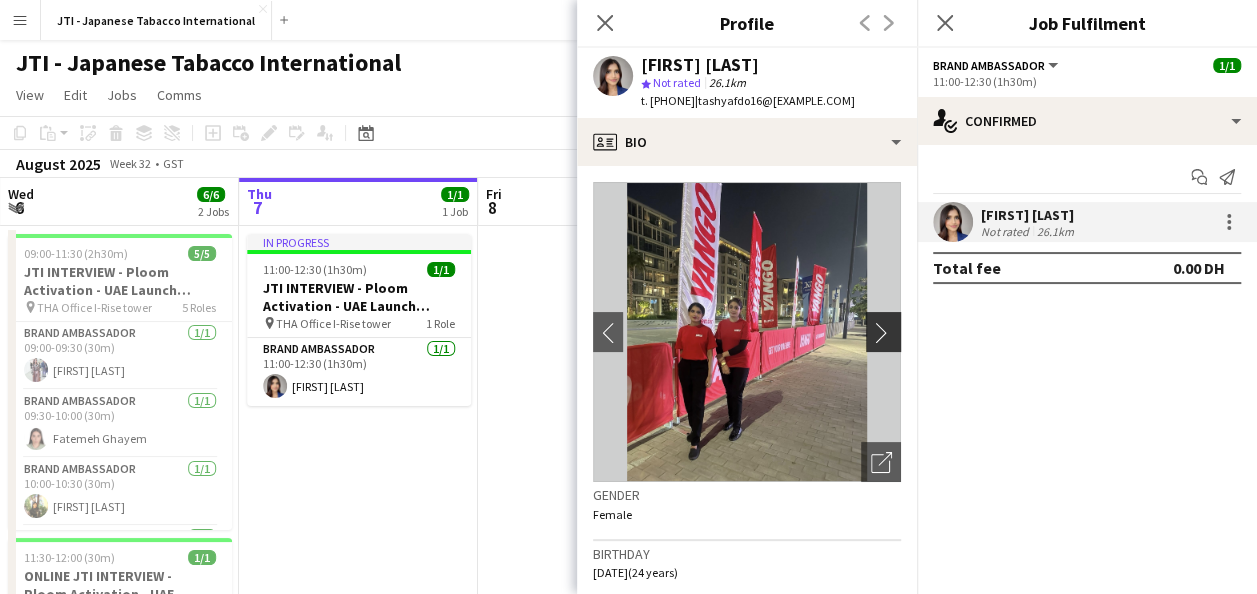 click on "chevron-right" 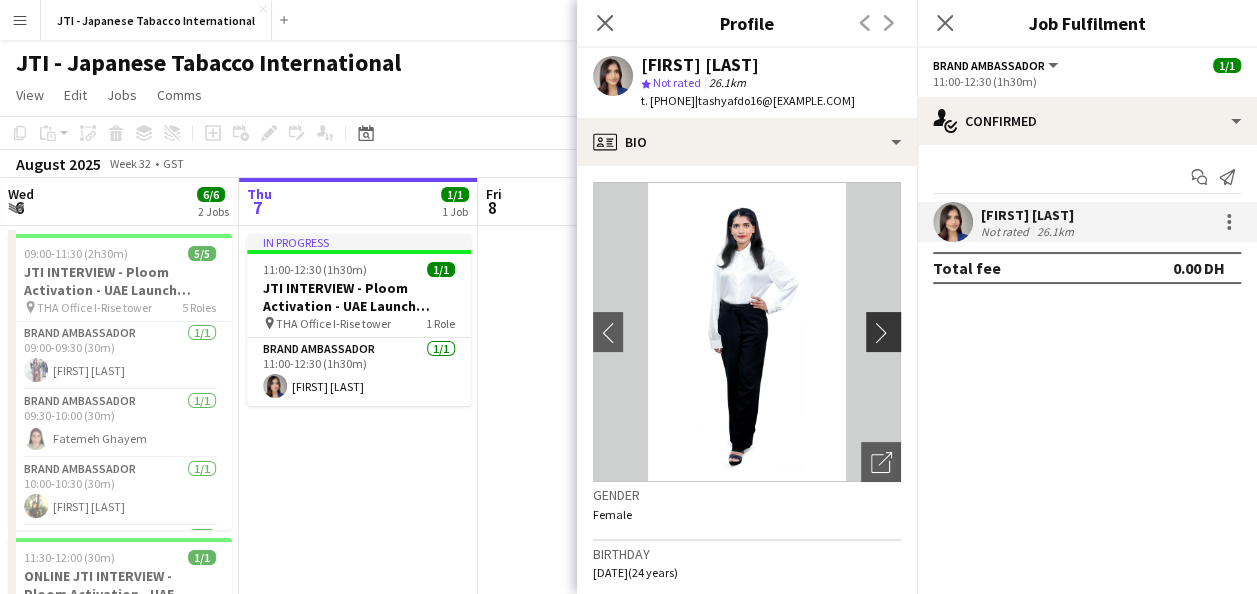 click on "chevron-right" 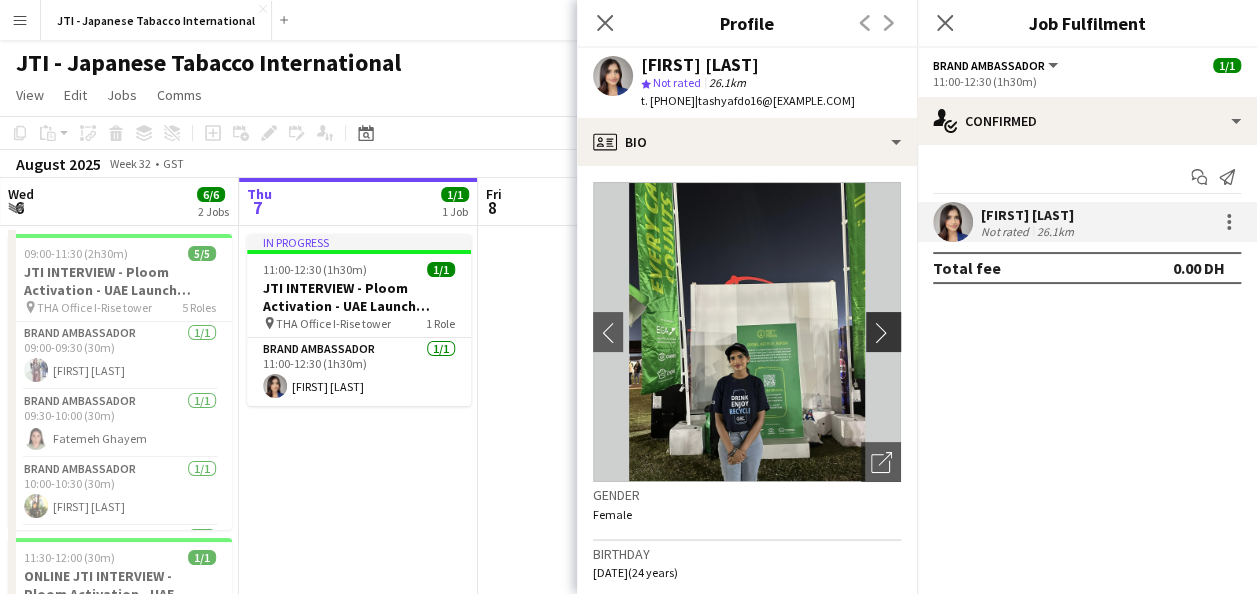 click on "chevron-right" 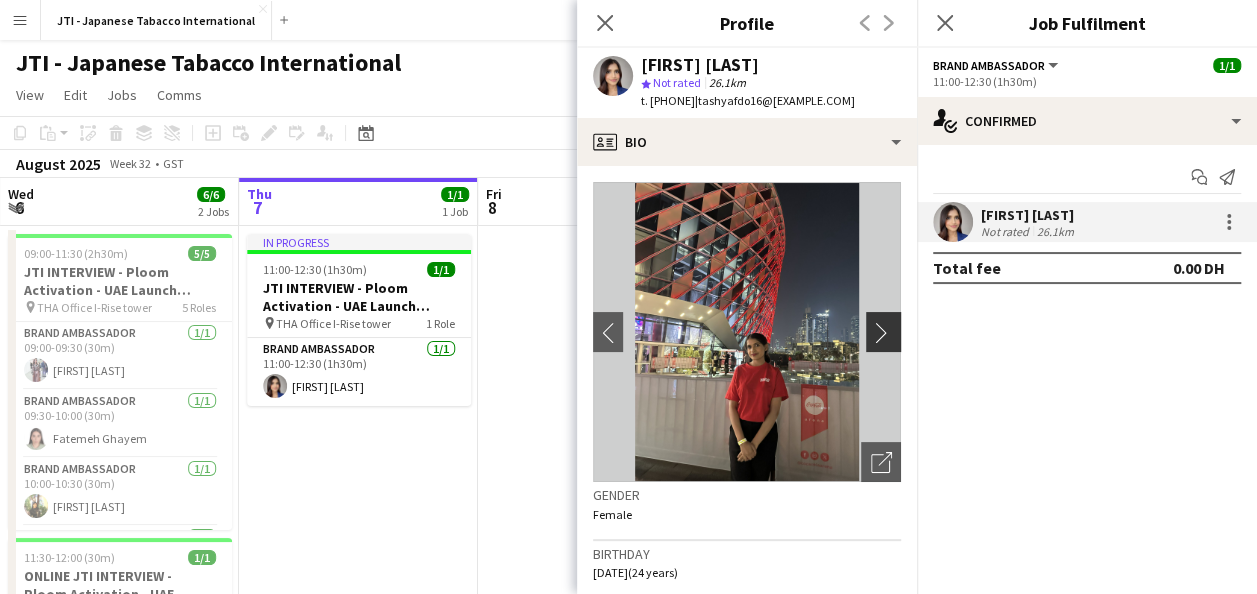 click on "chevron-right" 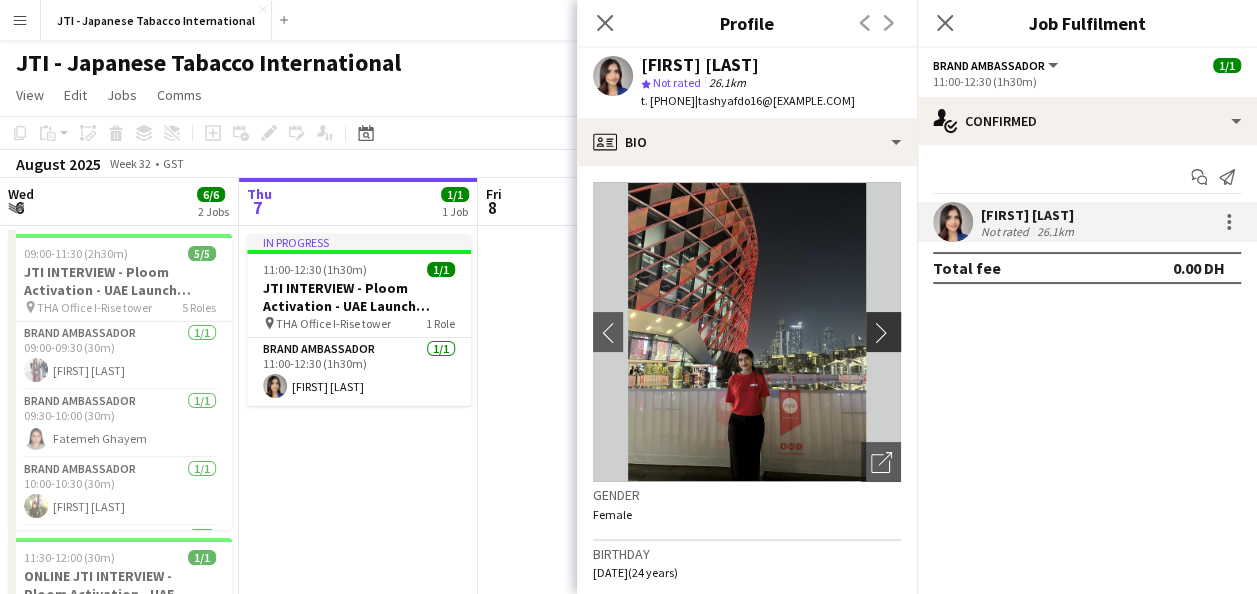 click on "chevron-right" 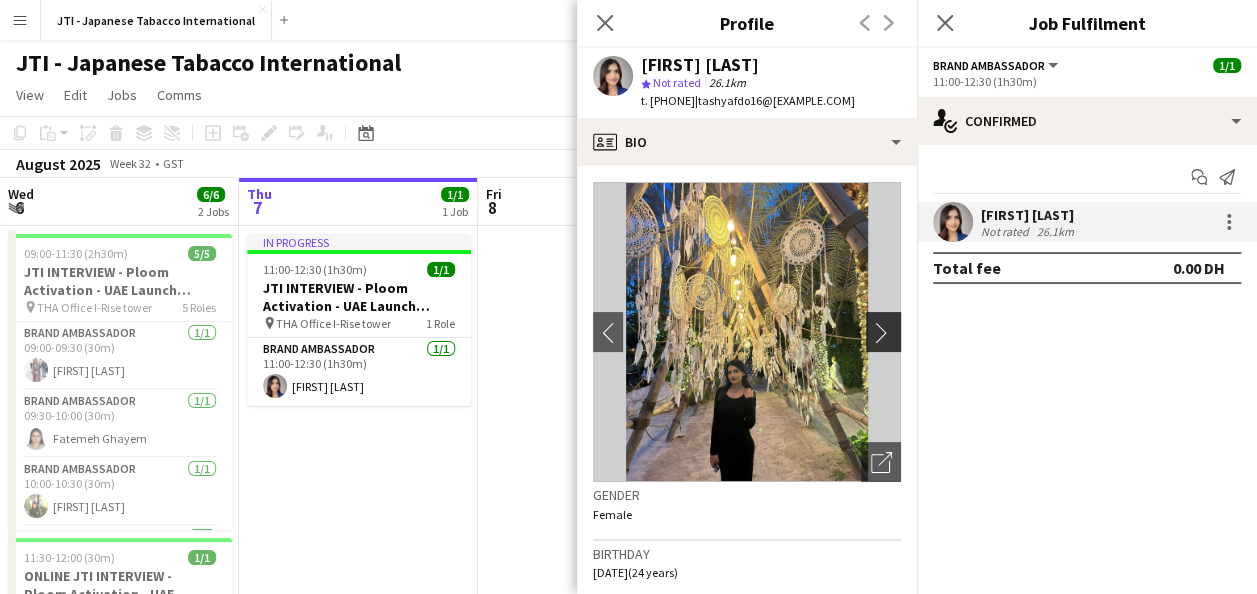 click on "chevron-right" 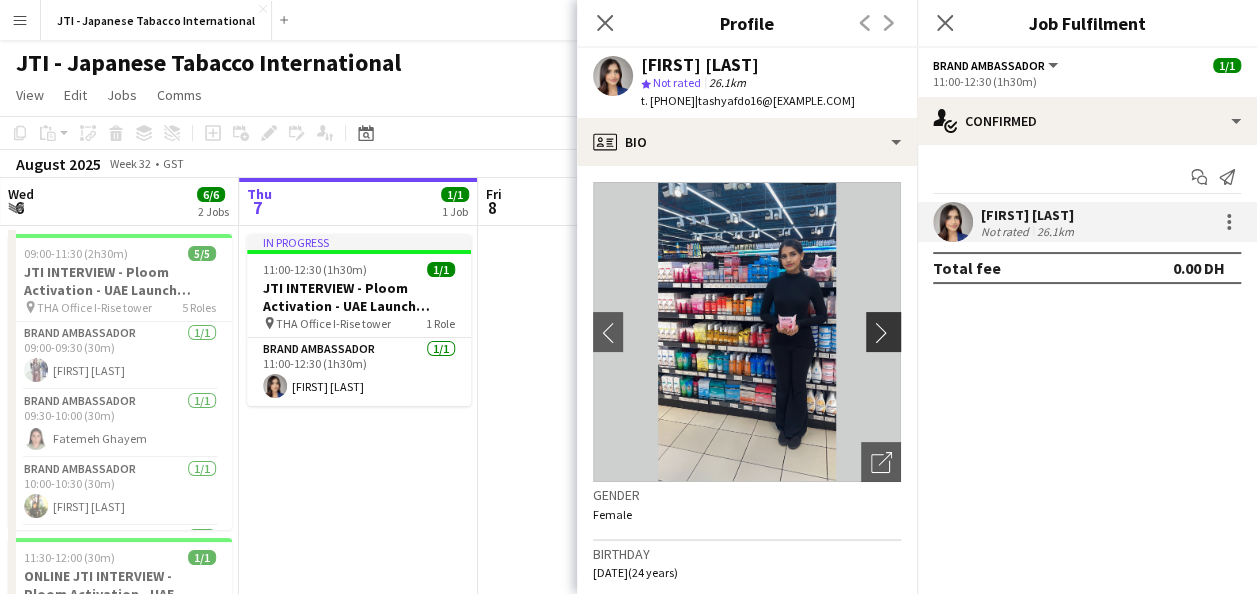 click on "chevron-right" 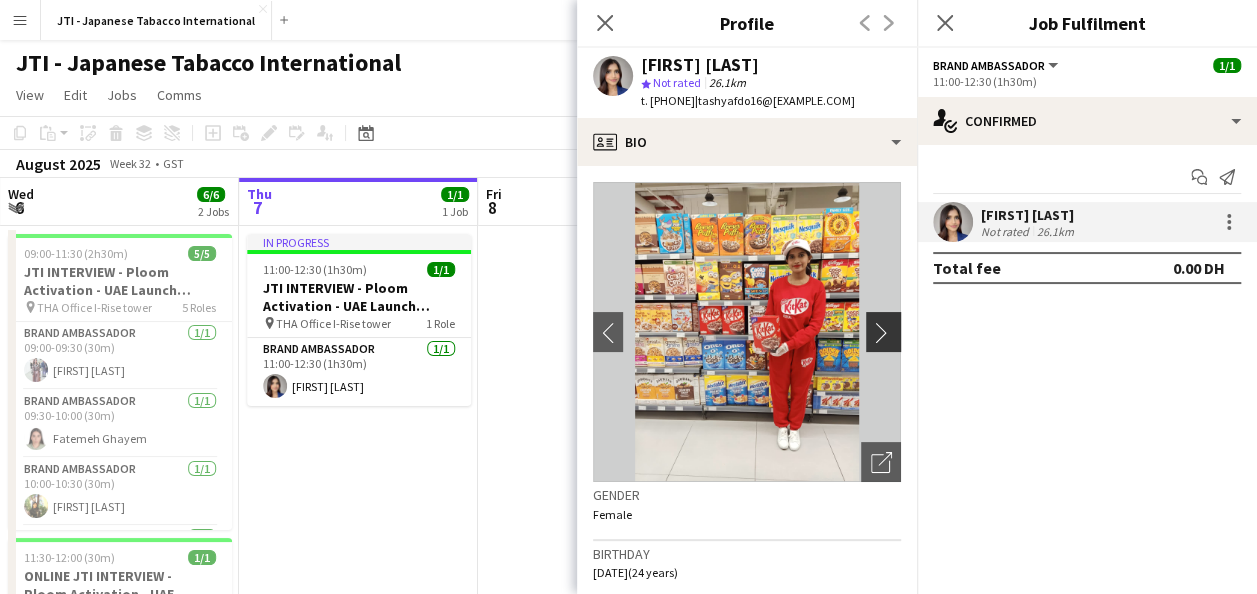 click on "chevron-right" 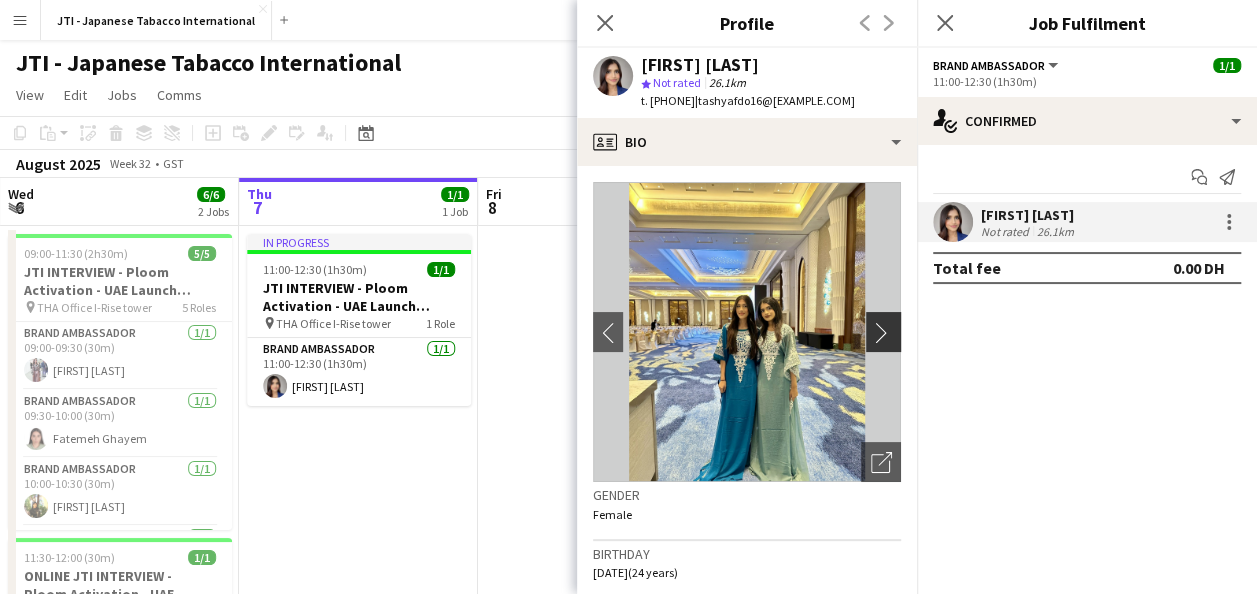 click on "chevron-right" 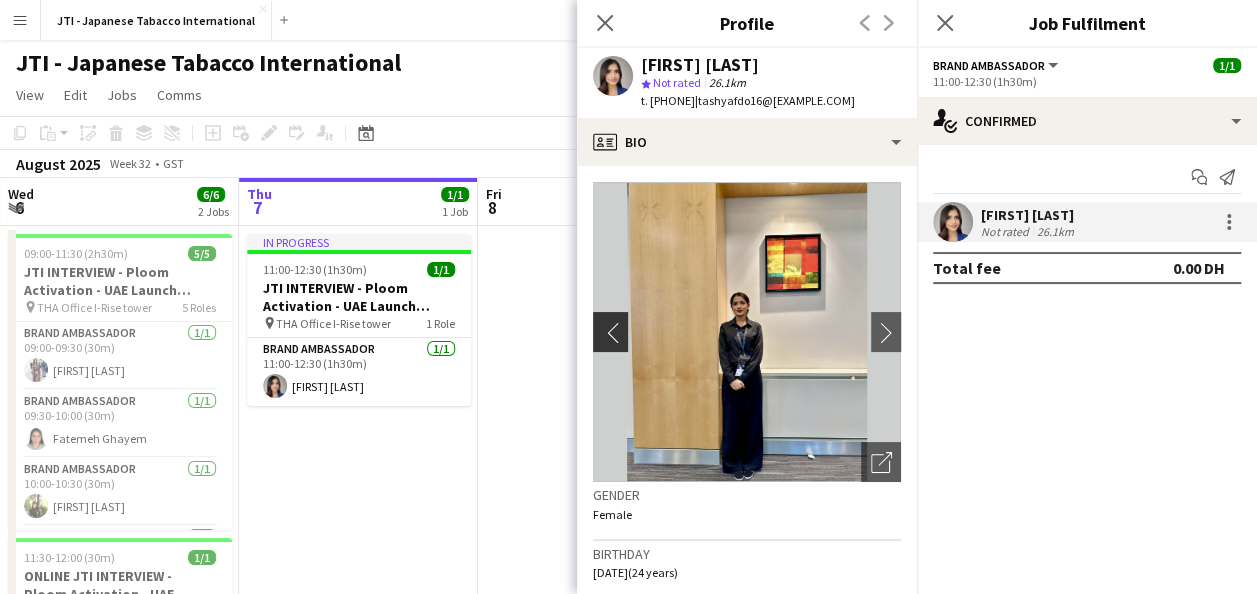 click on "chevron-left" 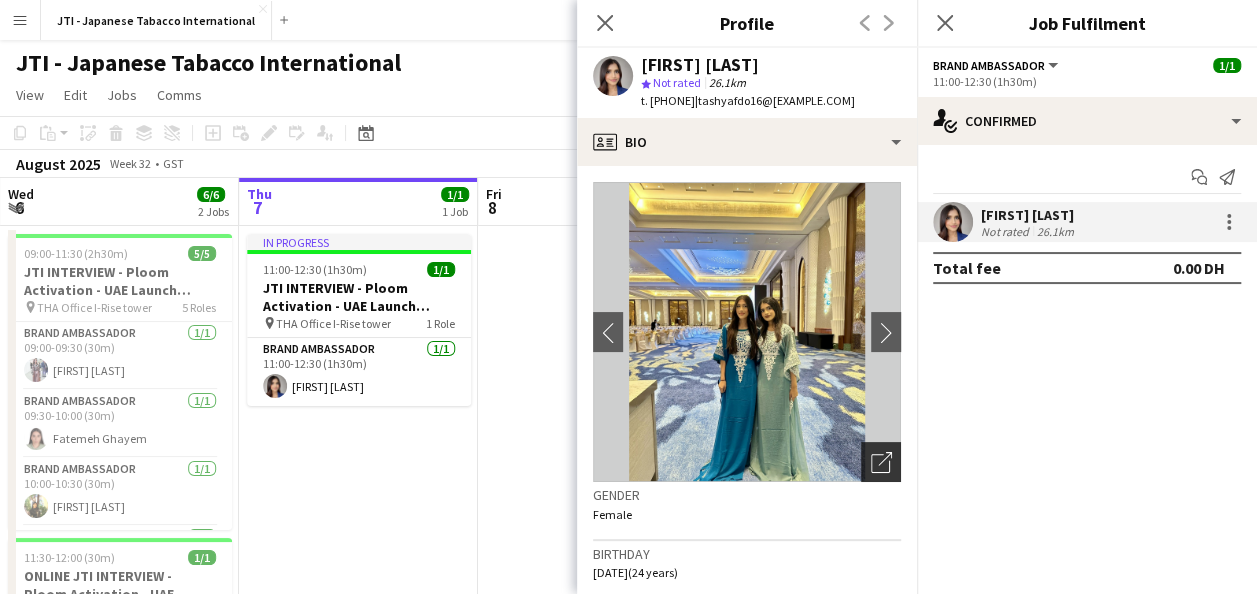 click on "Open photos pop-in" 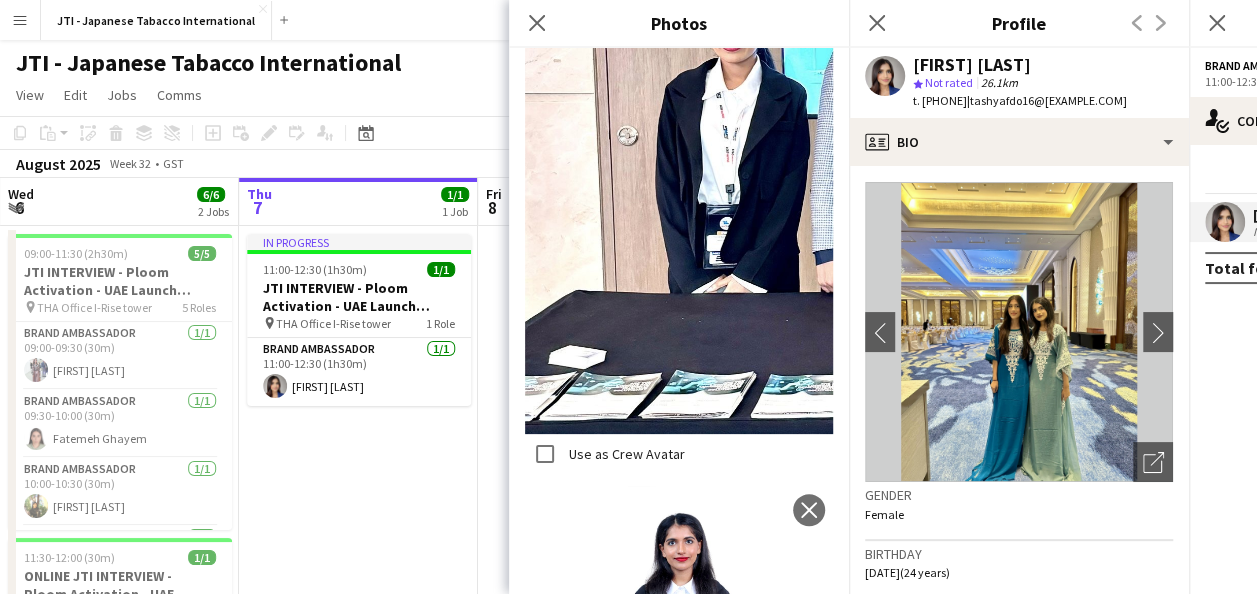 scroll, scrollTop: 7050, scrollLeft: 0, axis: vertical 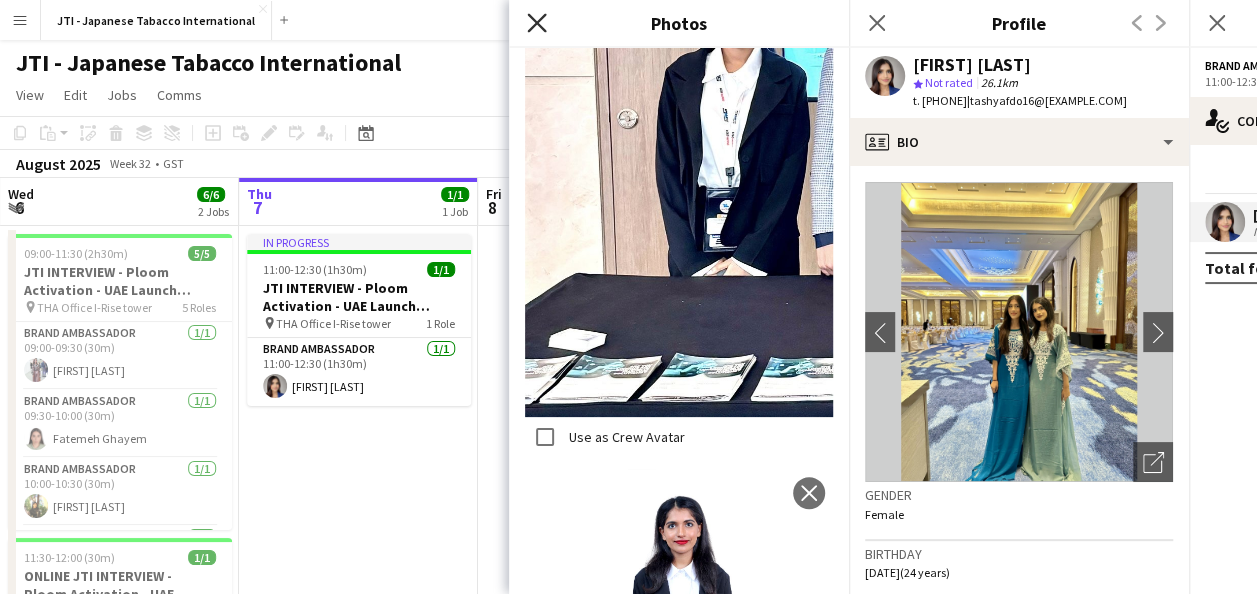click 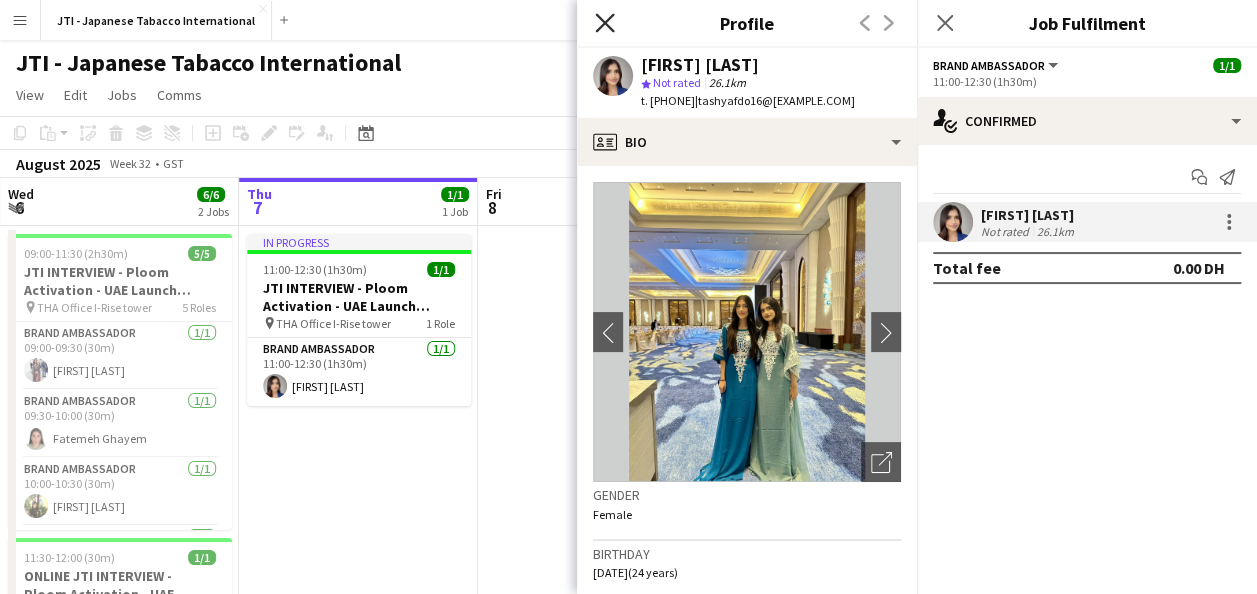 click on "Close pop-in" 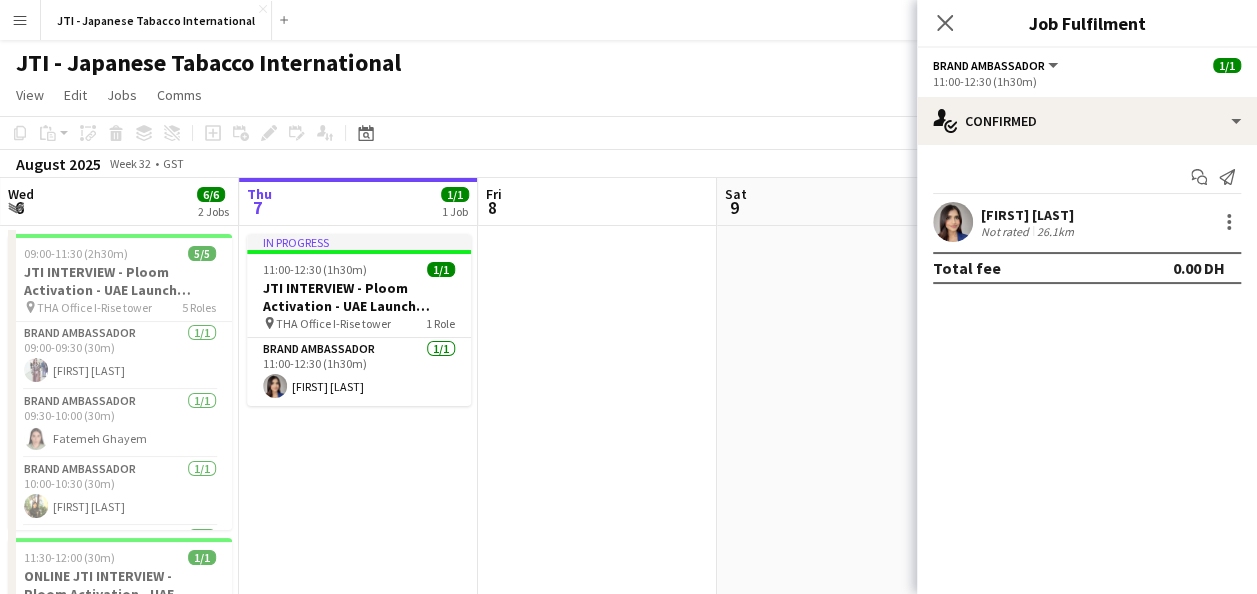 click on "In progress   11:00-12:30 (1h30m)    1/1   JTI INTERVIEW - Ploom Activation - UAE Launch Program
pin
THA Office I-Rise tower   1 Role   Brand Ambassador    1/1   11:00-12:30 (1h30m)
[FIRST] [LAST]" at bounding box center [358, 481] 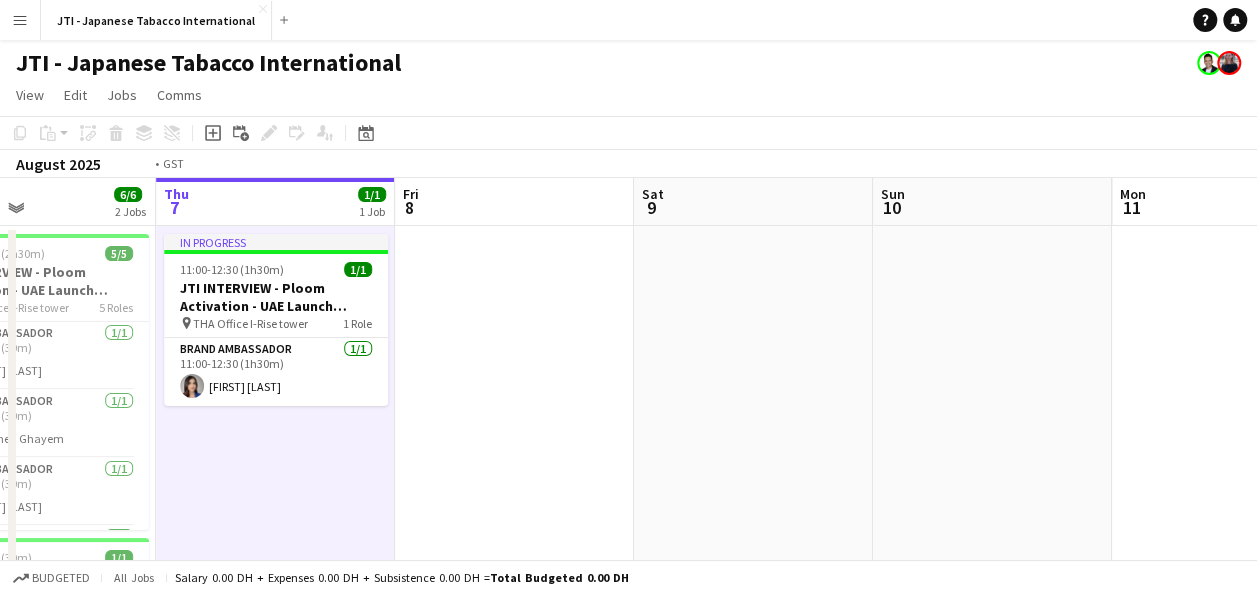 scroll, scrollTop: 0, scrollLeft: 467, axis: horizontal 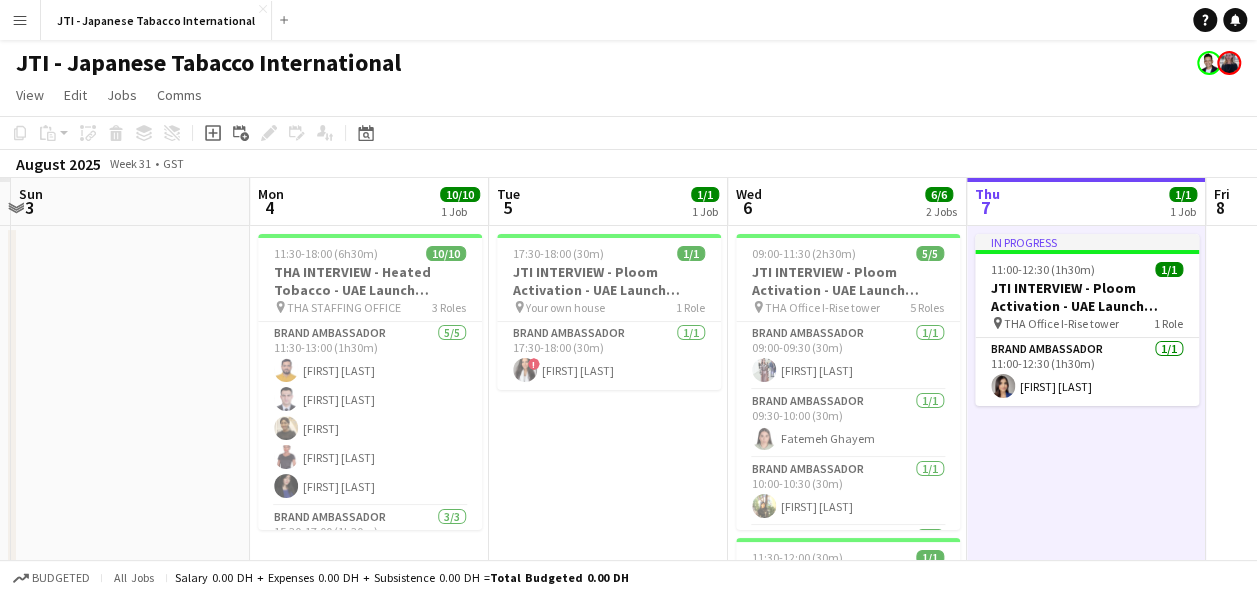 drag, startPoint x: 416, startPoint y: 486, endPoint x: 1270, endPoint y: 225, distance: 892.9933 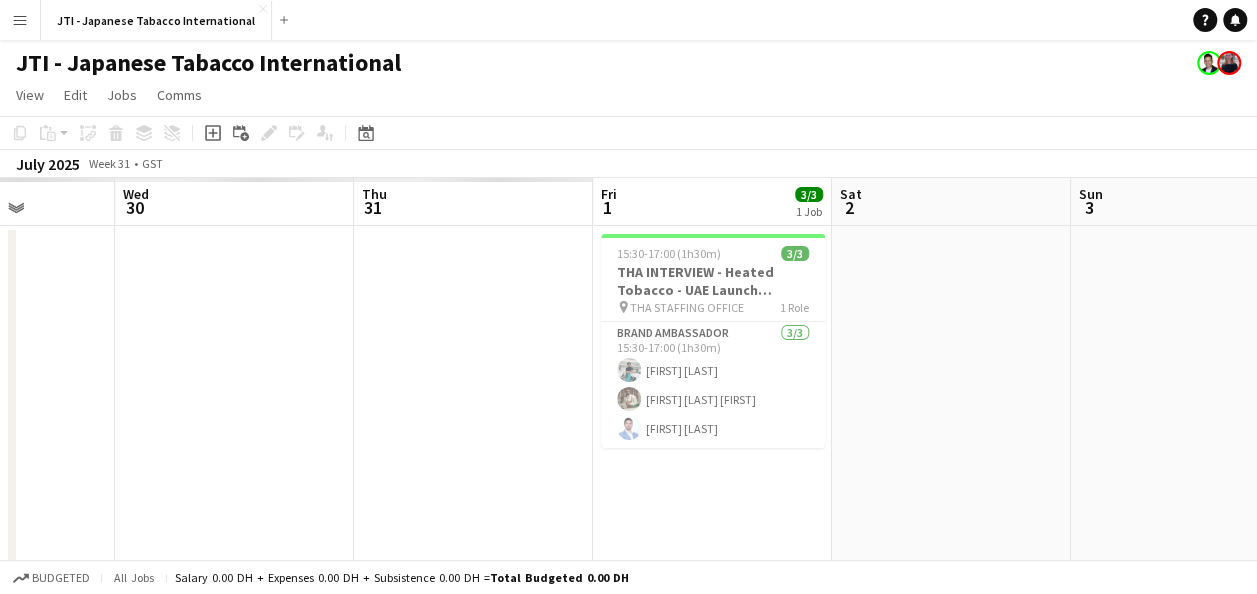 scroll, scrollTop: 0, scrollLeft: 561, axis: horizontal 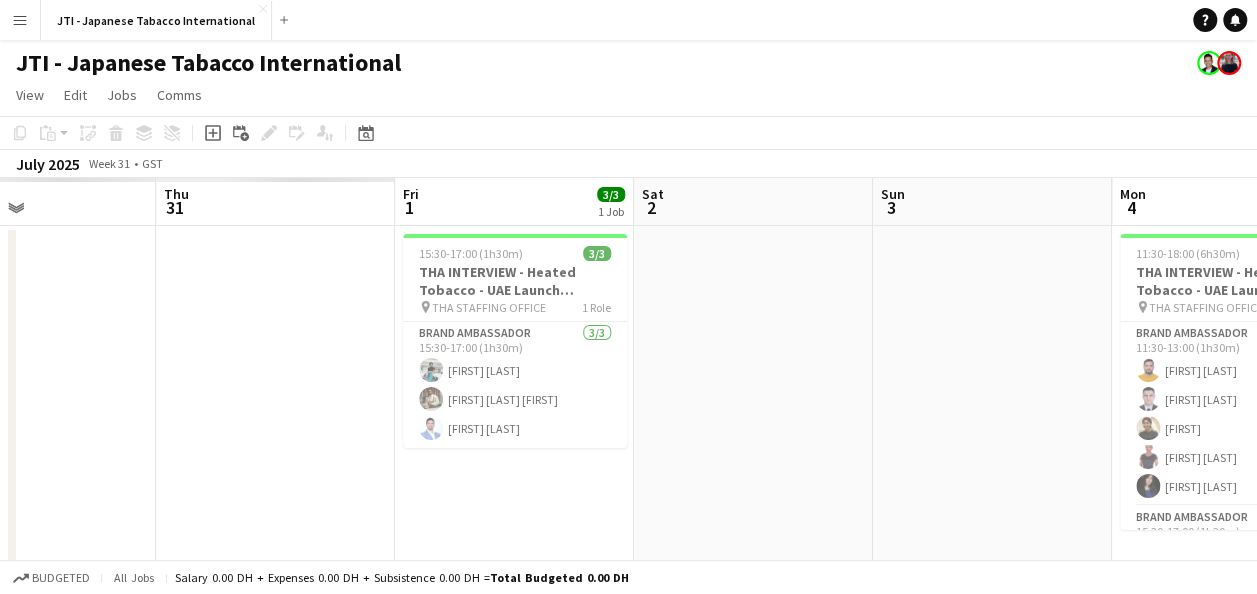 drag, startPoint x: 105, startPoint y: 375, endPoint x: 1271, endPoint y: 250, distance: 1172.6812 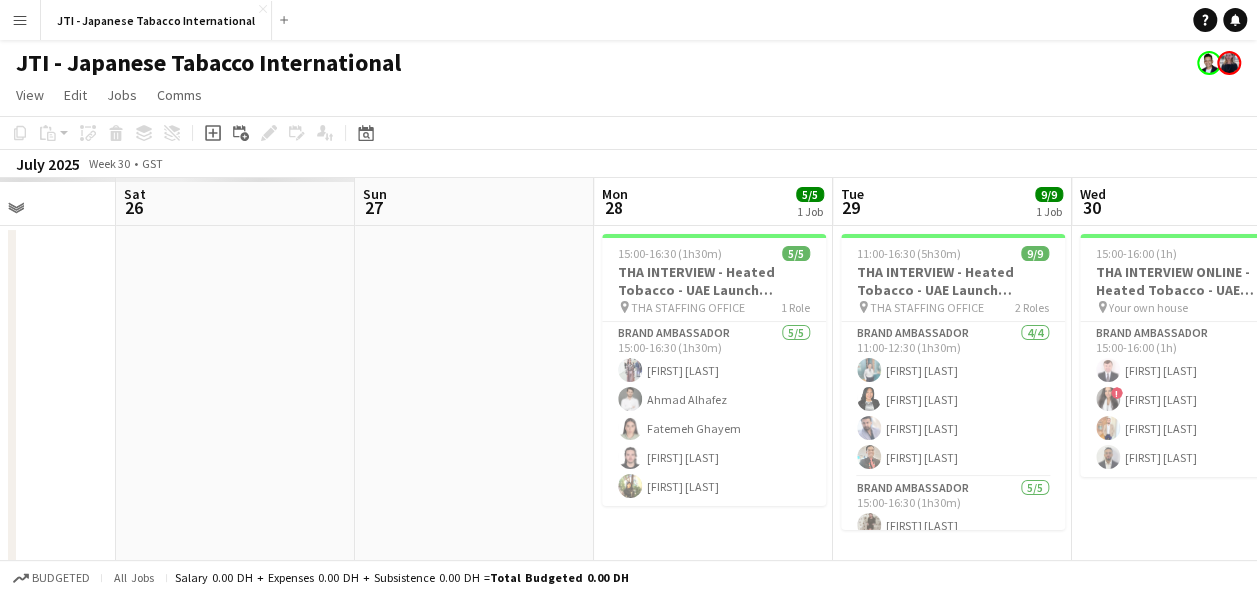 scroll, scrollTop: 0, scrollLeft: 509, axis: horizontal 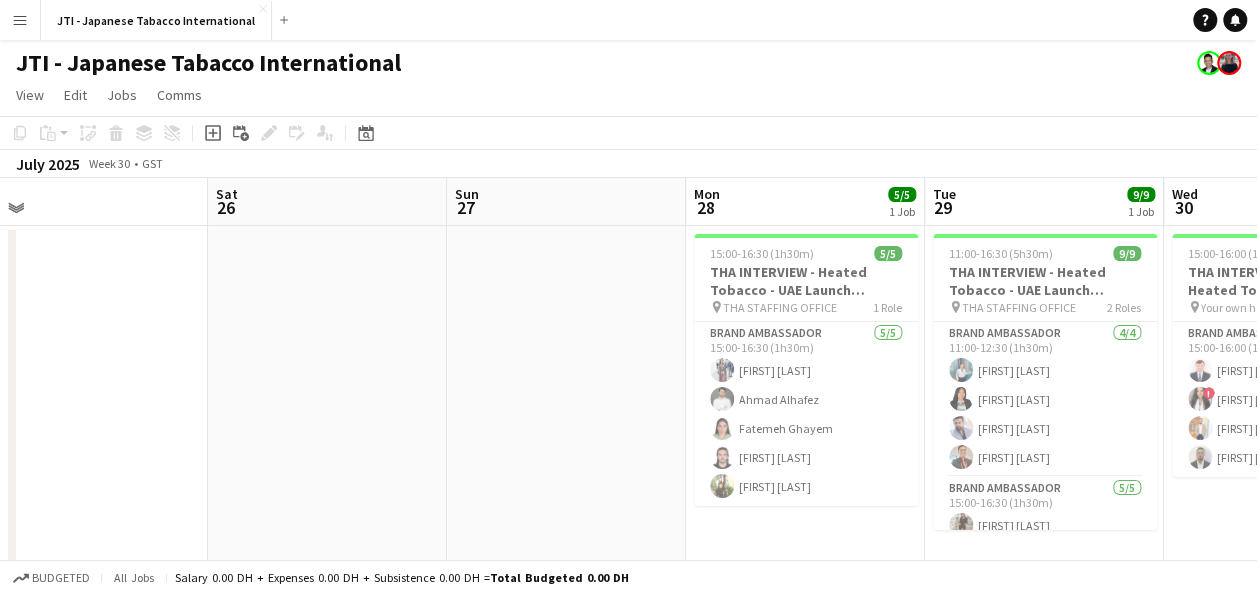 drag, startPoint x: 212, startPoint y: 338, endPoint x: 1275, endPoint y: 286, distance: 1064.2711 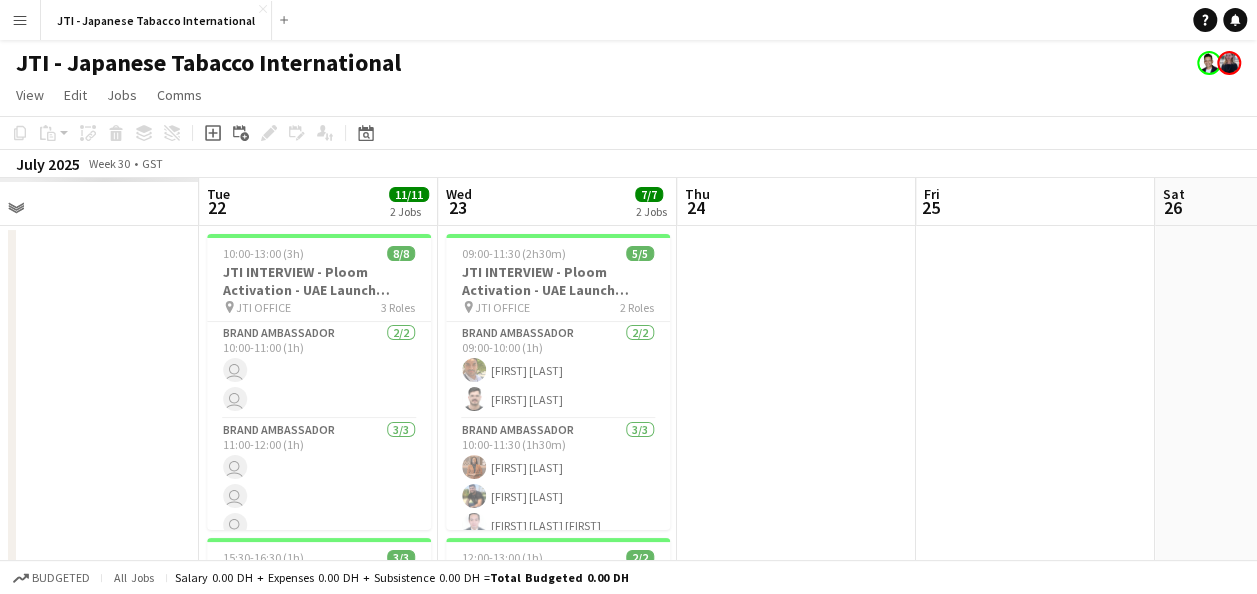 scroll, scrollTop: 0, scrollLeft: 521, axis: horizontal 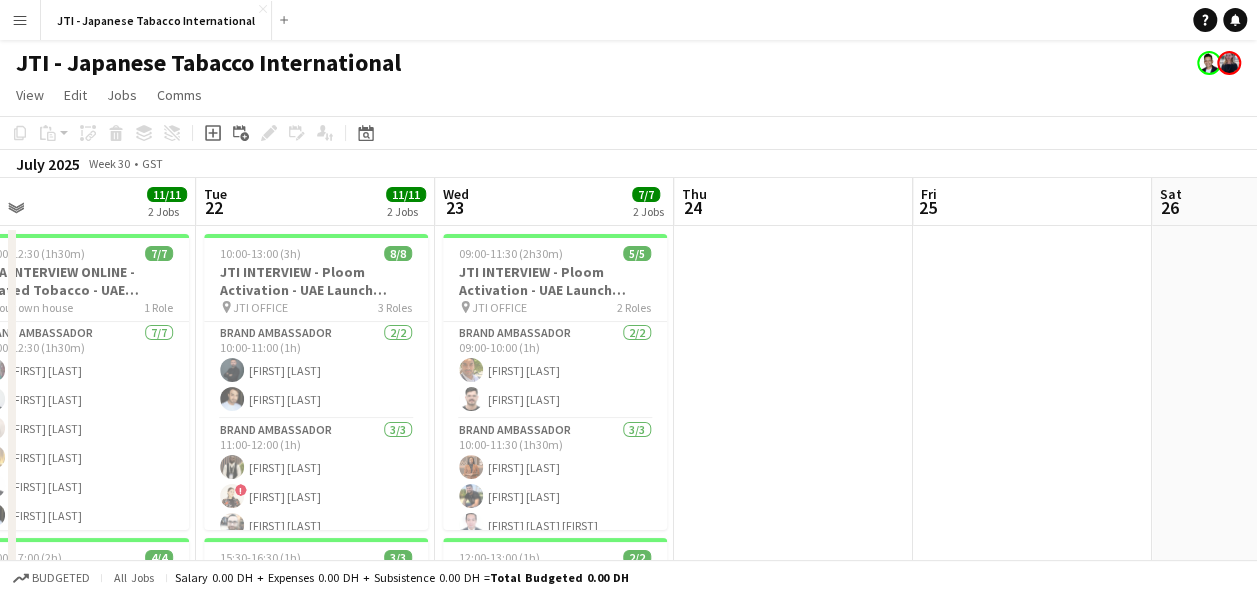 drag, startPoint x: 289, startPoint y: 383, endPoint x: 1275, endPoint y: 384, distance: 986.0005 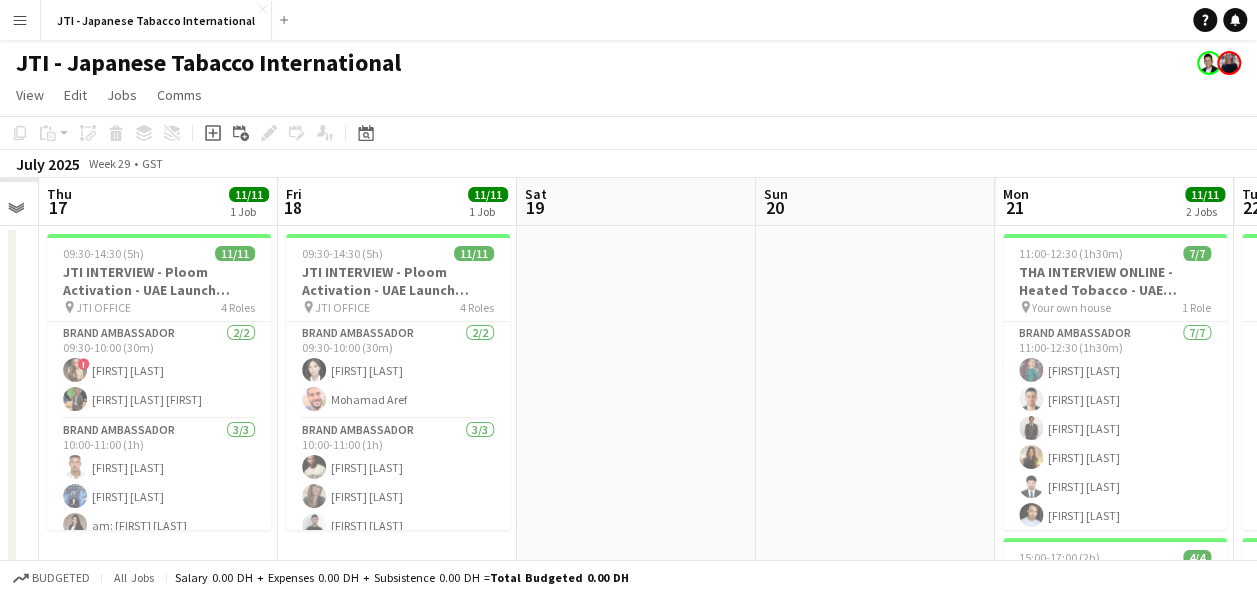 scroll, scrollTop: 0, scrollLeft: 481, axis: horizontal 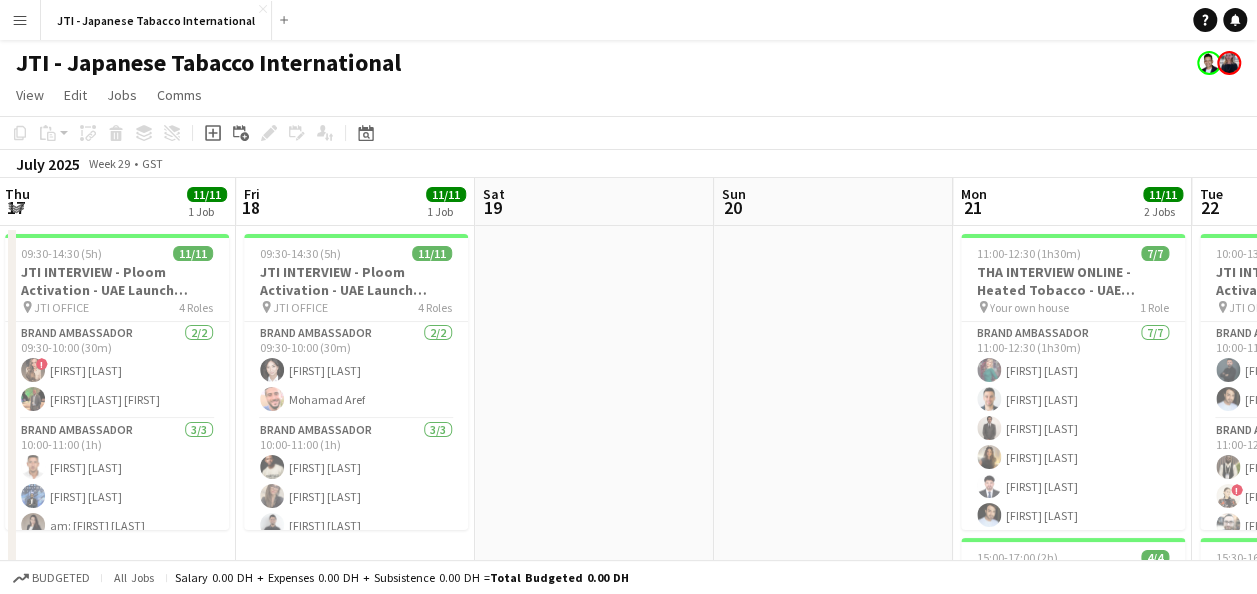 drag, startPoint x: 76, startPoint y: 375, endPoint x: 1275, endPoint y: 370, distance: 1199.0104 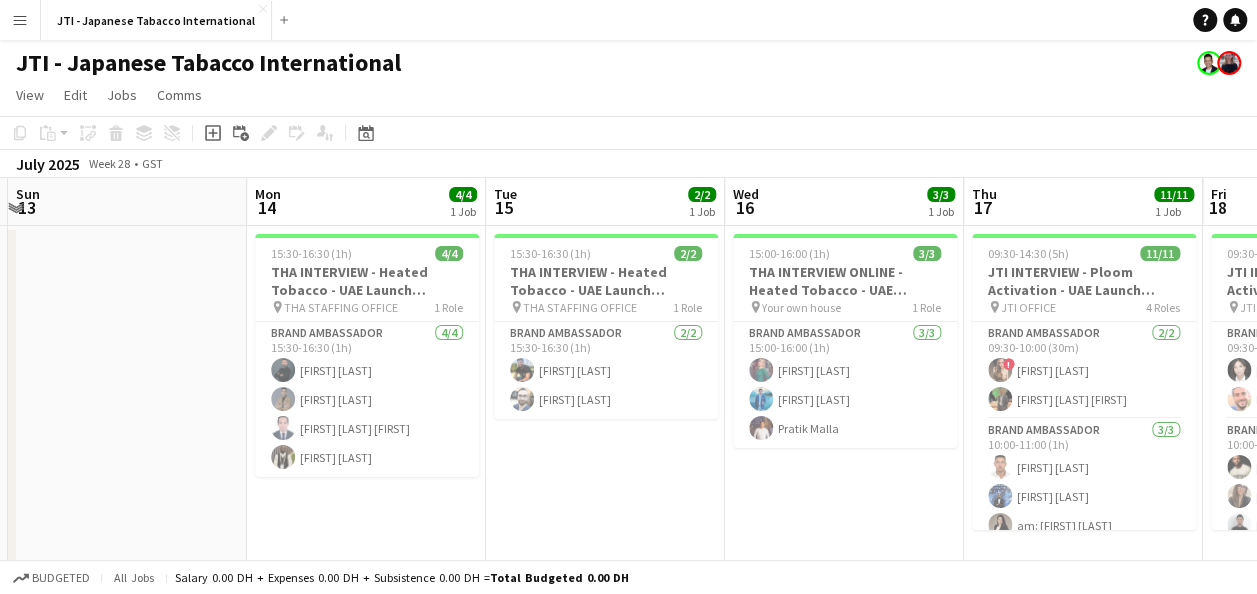 scroll, scrollTop: 0, scrollLeft: 454, axis: horizontal 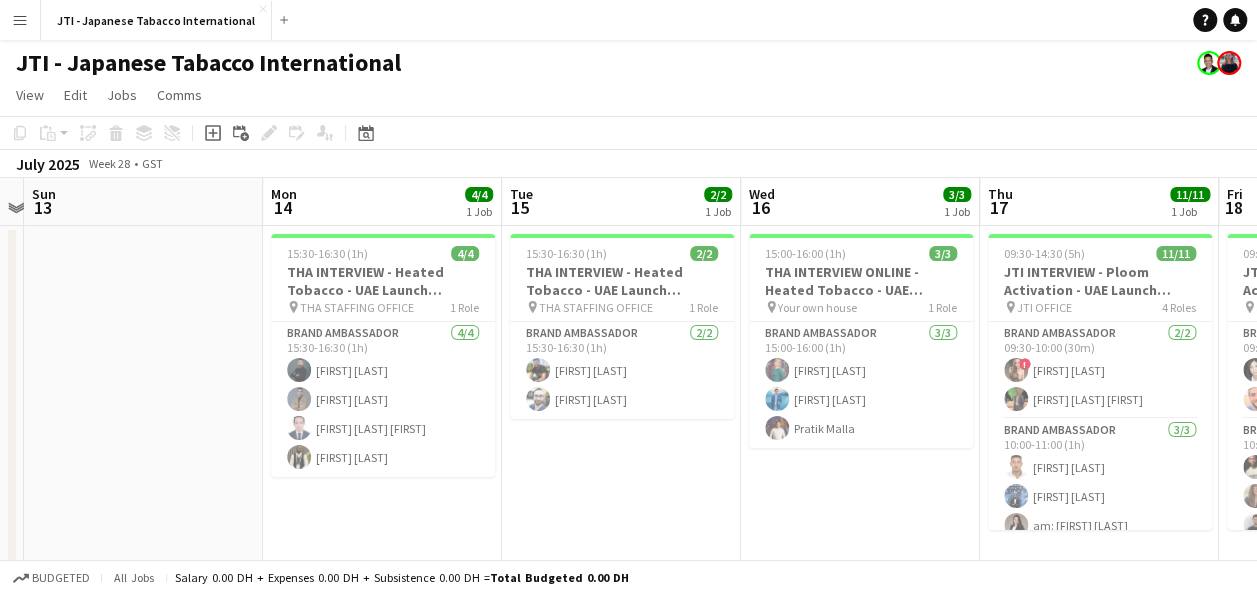 drag, startPoint x: 77, startPoint y: 391, endPoint x: 1060, endPoint y: 383, distance: 983.03253 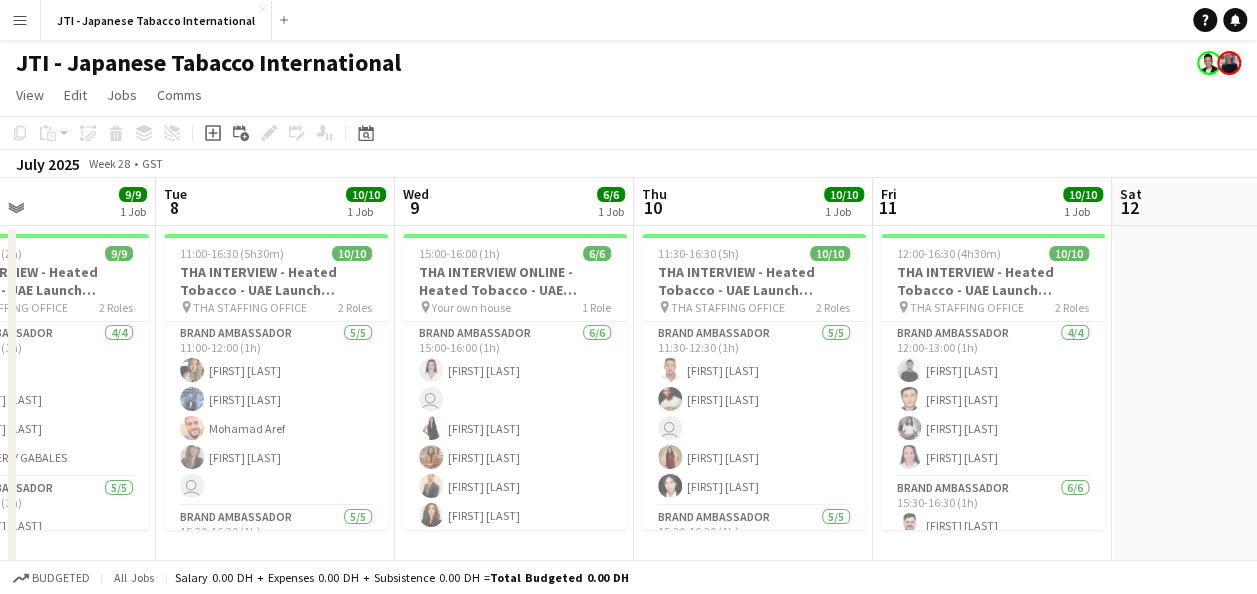 scroll, scrollTop: 0, scrollLeft: 561, axis: horizontal 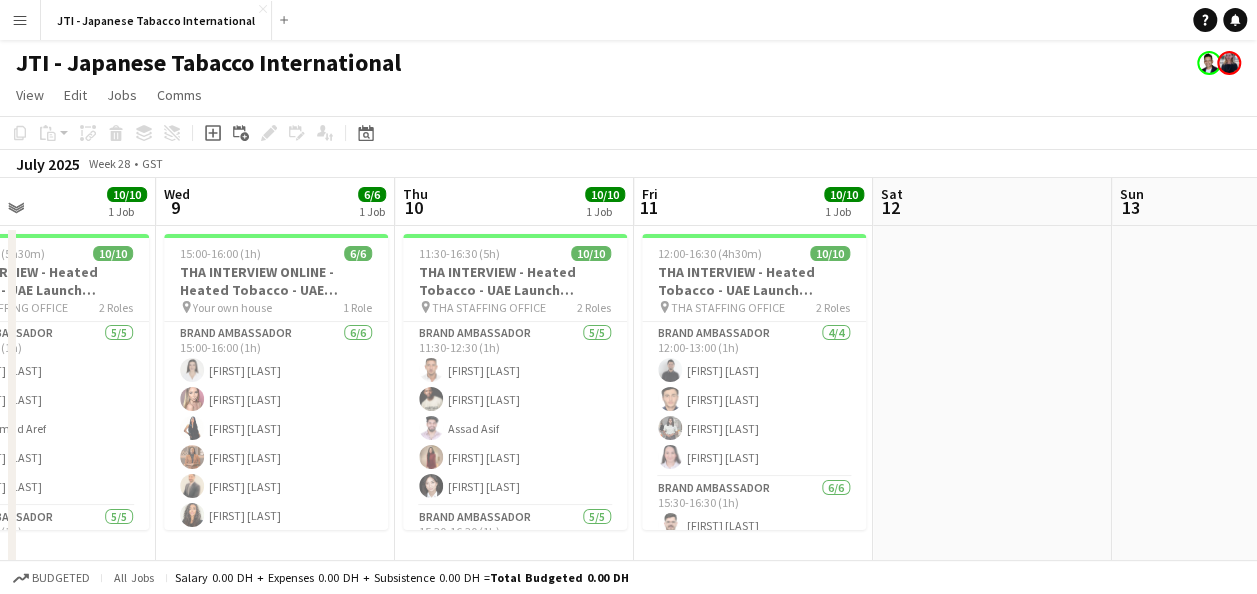 drag, startPoint x: 146, startPoint y: 405, endPoint x: 1275, endPoint y: 370, distance: 1129.5424 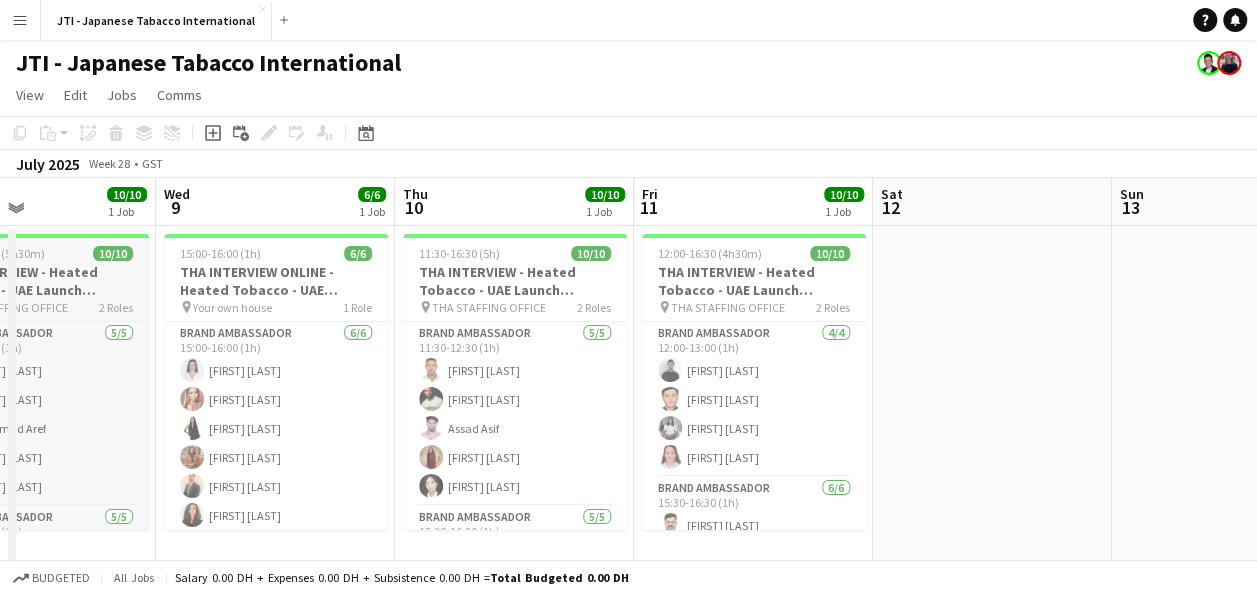 scroll, scrollTop: 159, scrollLeft: 0, axis: vertical 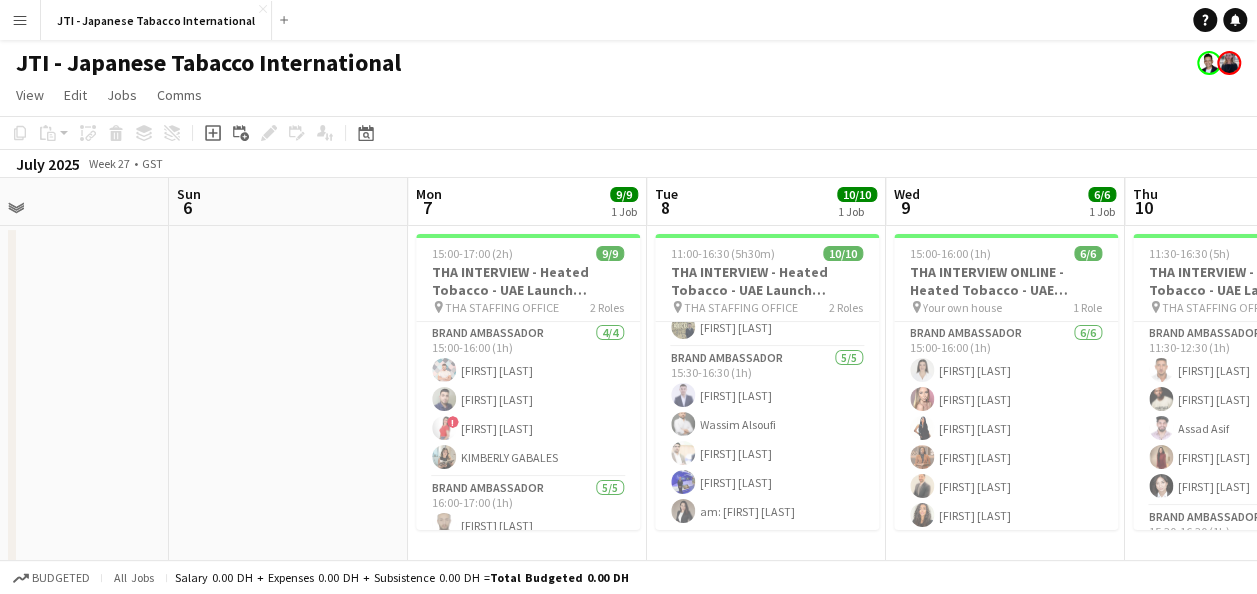 drag, startPoint x: 494, startPoint y: 425, endPoint x: 1224, endPoint y: 391, distance: 730.7914 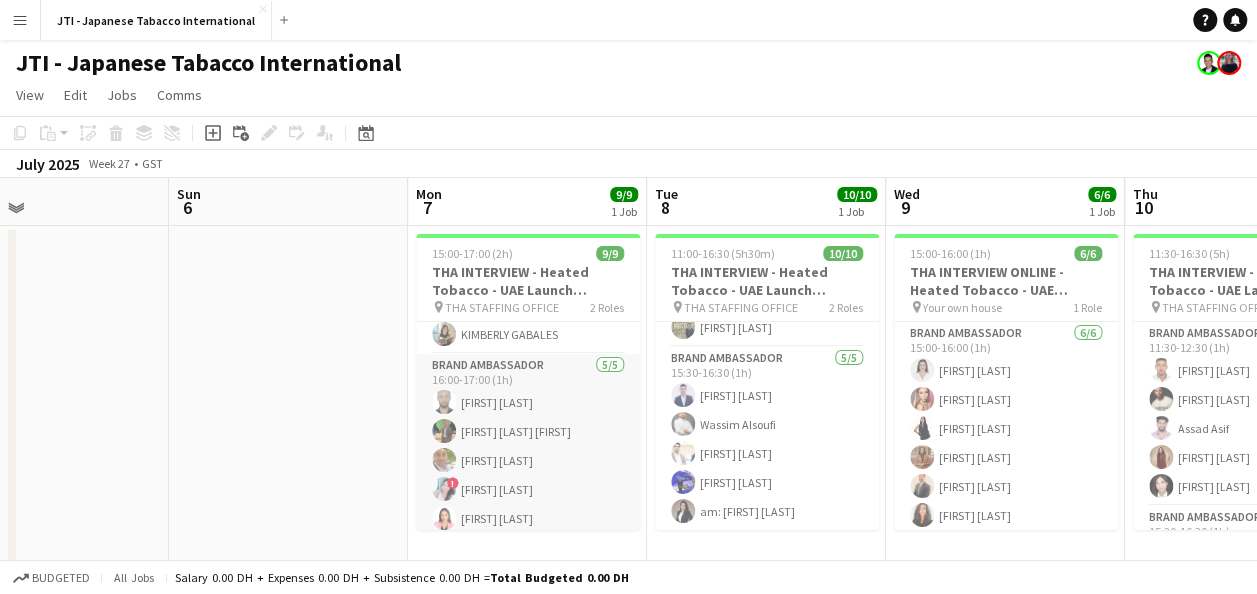 scroll, scrollTop: 130, scrollLeft: 0, axis: vertical 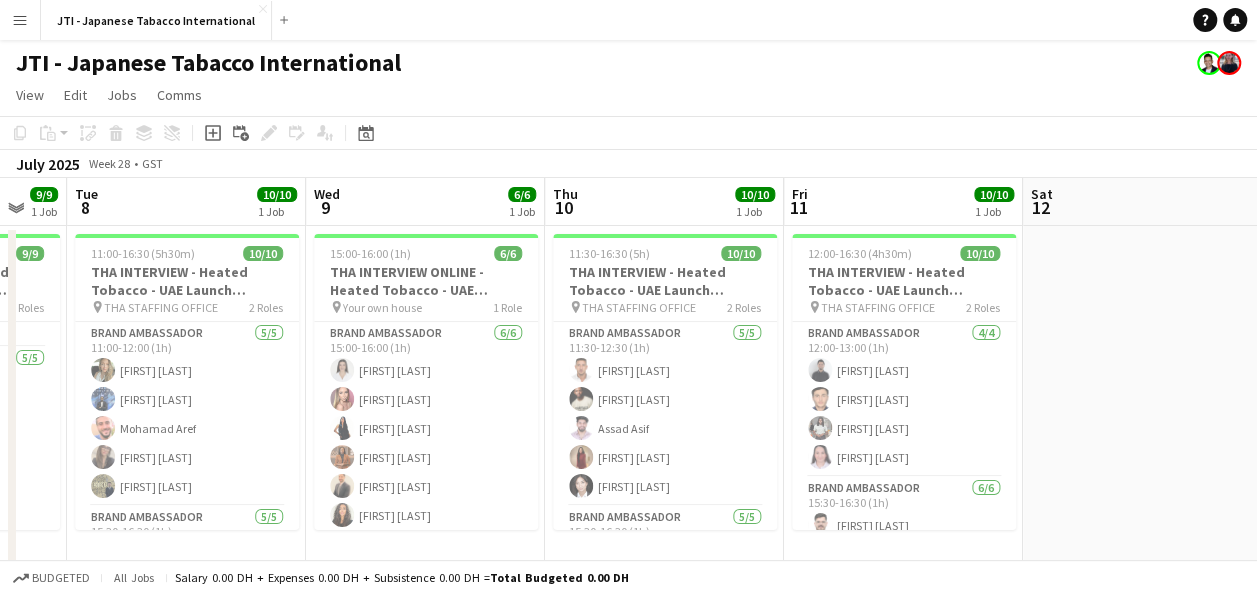 drag, startPoint x: 980, startPoint y: 430, endPoint x: 401, endPoint y: 426, distance: 579.0138 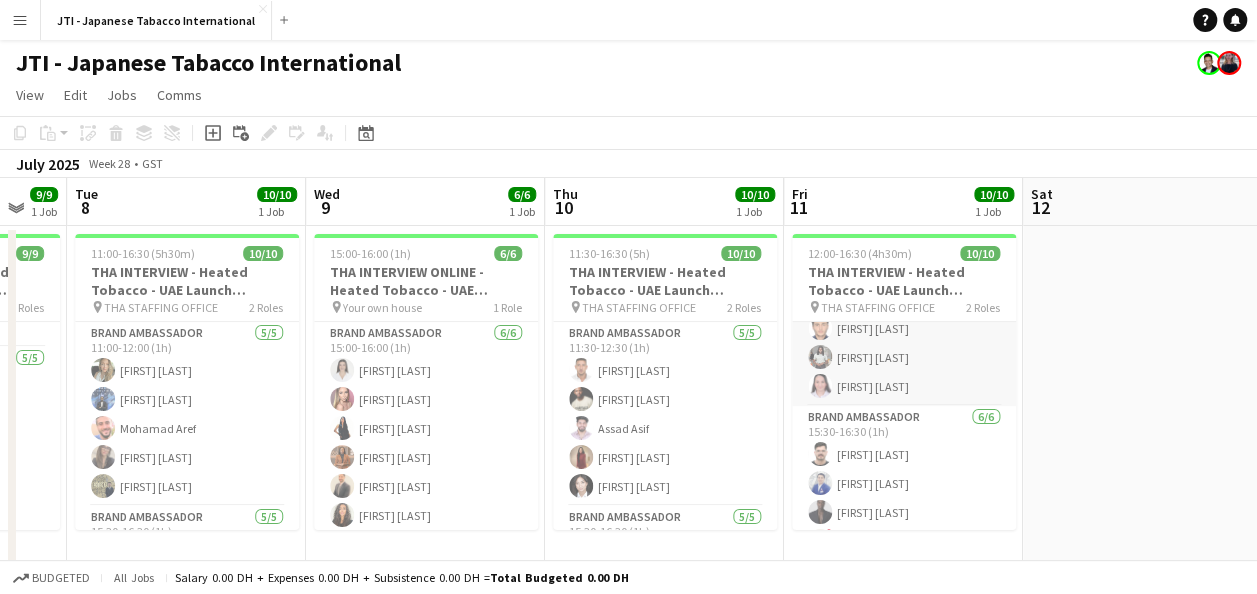 scroll, scrollTop: 0, scrollLeft: 0, axis: both 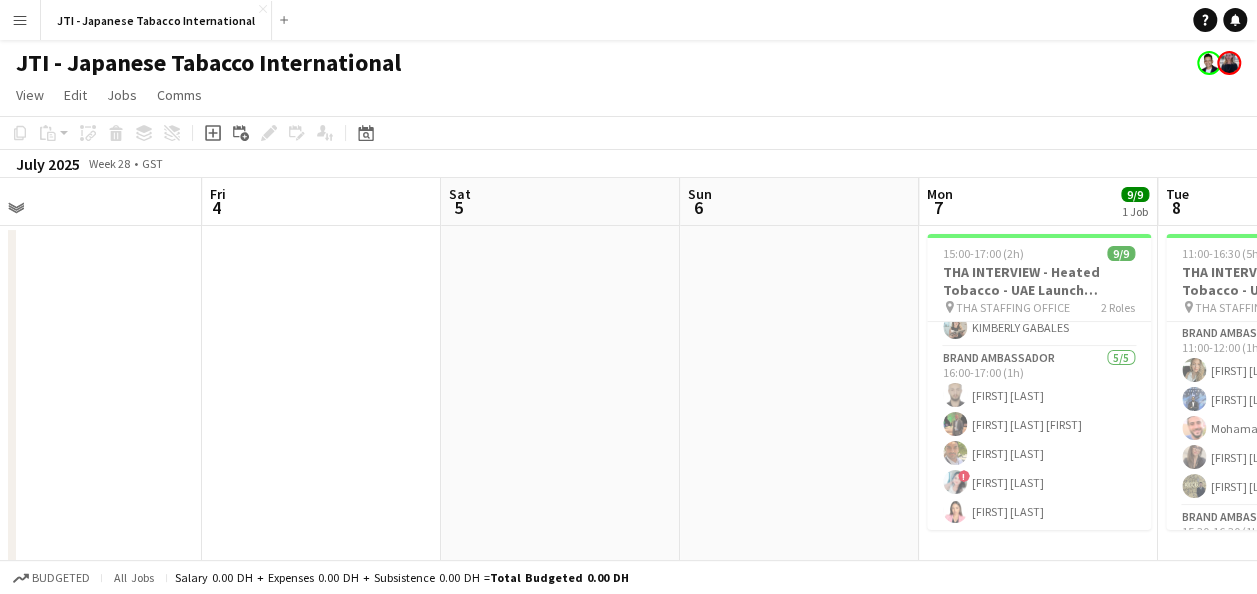 drag, startPoint x: 141, startPoint y: 377, endPoint x: 1275, endPoint y: 326, distance: 1135.1462 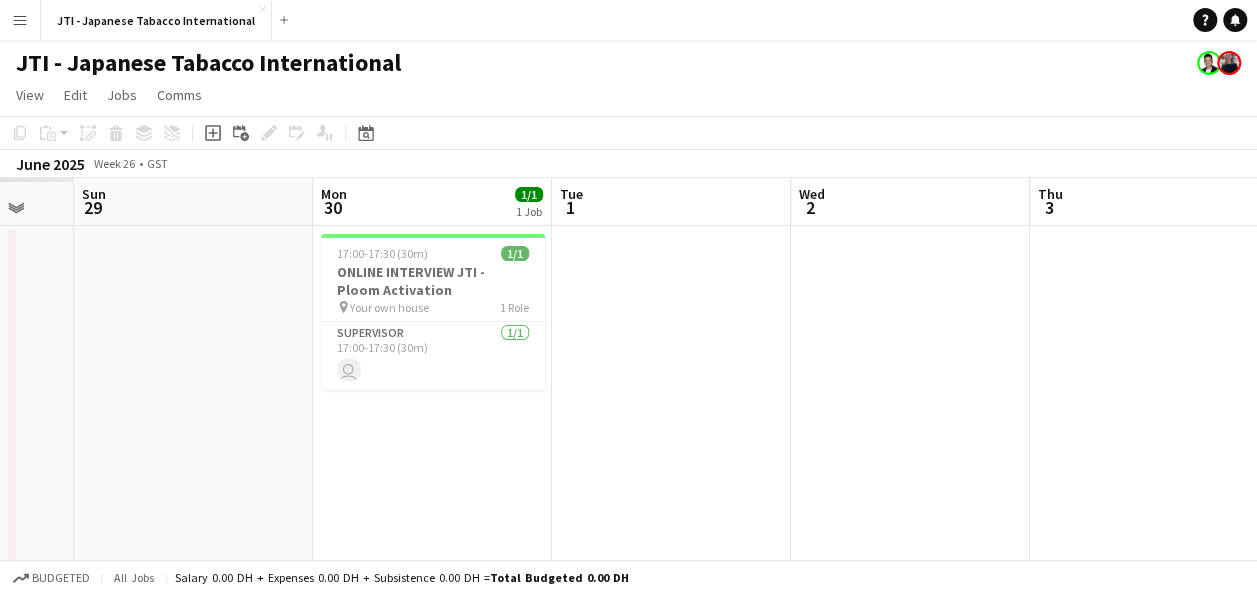 scroll, scrollTop: 0, scrollLeft: 492, axis: horizontal 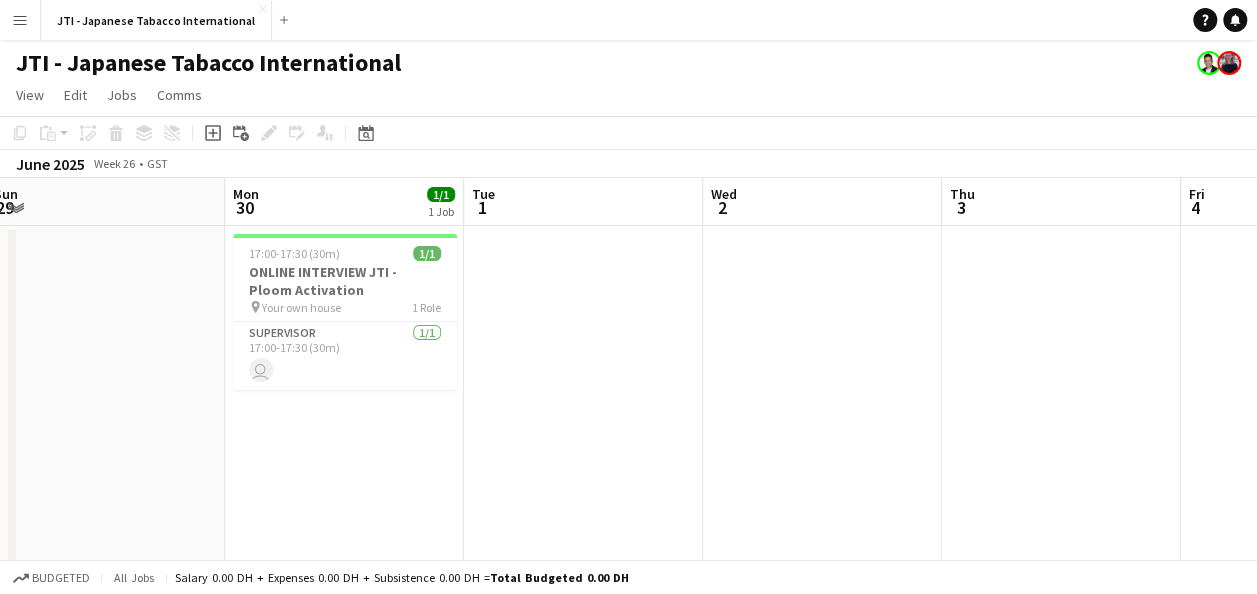 drag, startPoint x: 148, startPoint y: 364, endPoint x: 1127, endPoint y: 346, distance: 979.16547 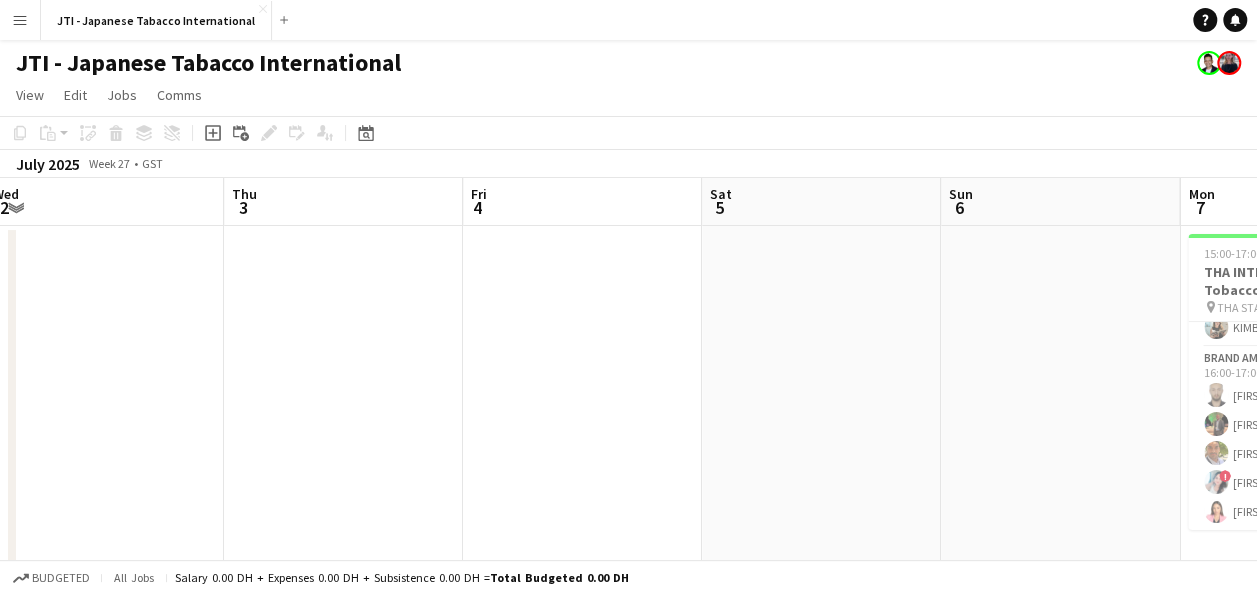 drag, startPoint x: 801, startPoint y: 374, endPoint x: -4, endPoint y: 393, distance: 805.2242 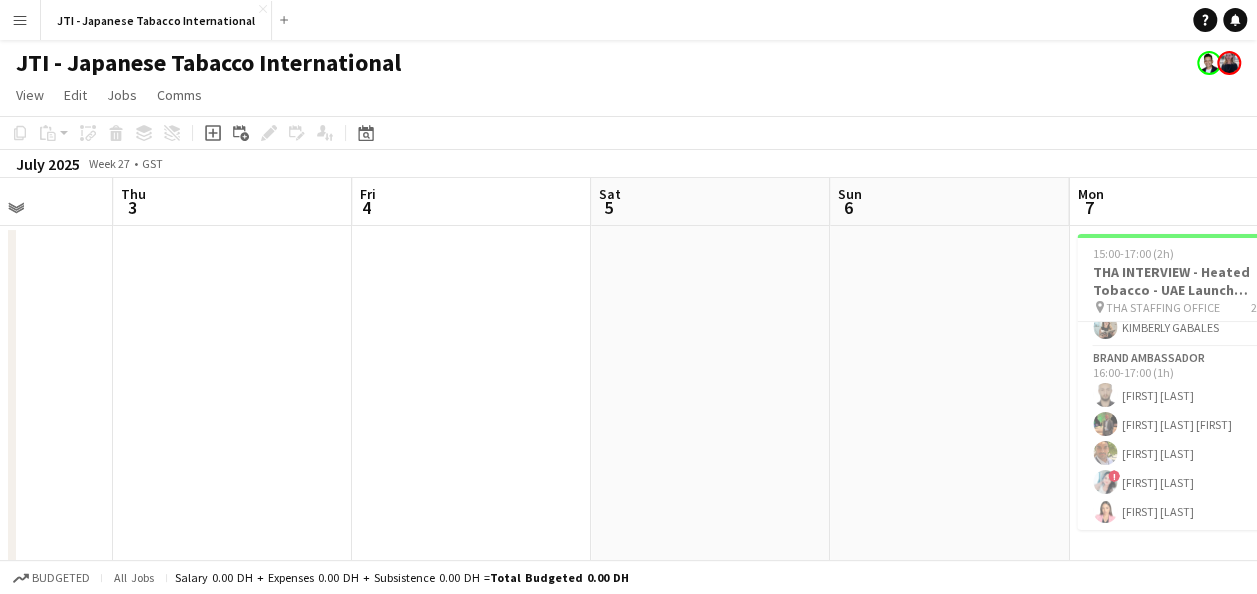 scroll, scrollTop: 0, scrollLeft: 670, axis: horizontal 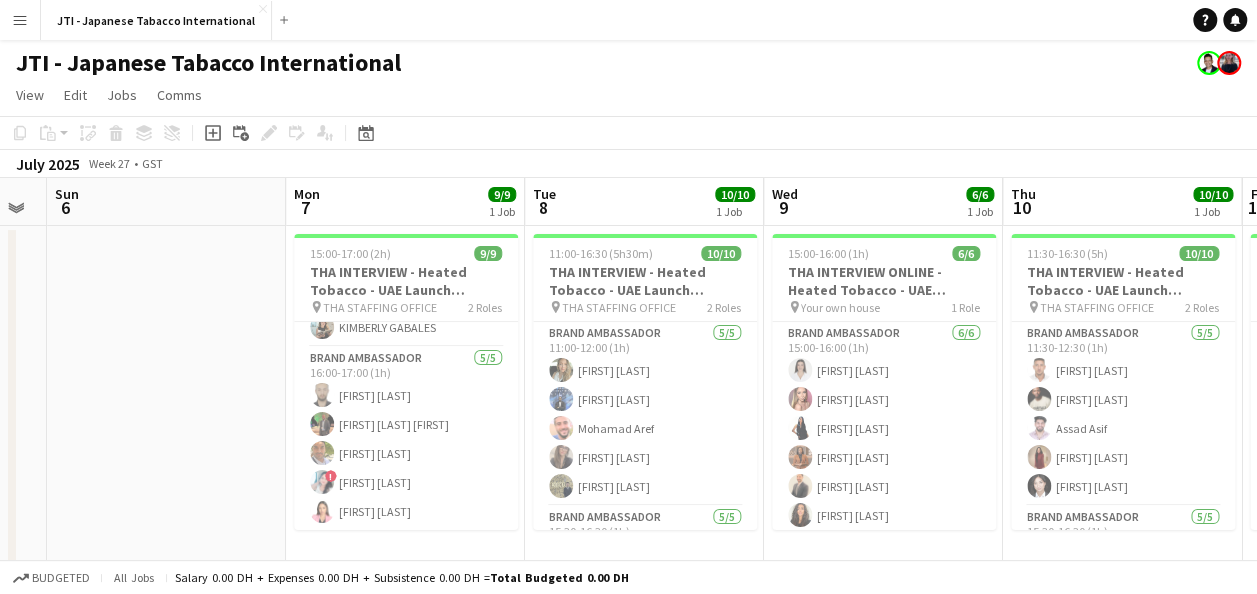 drag, startPoint x: 1001, startPoint y: 371, endPoint x: -4, endPoint y: 391, distance: 1005.199 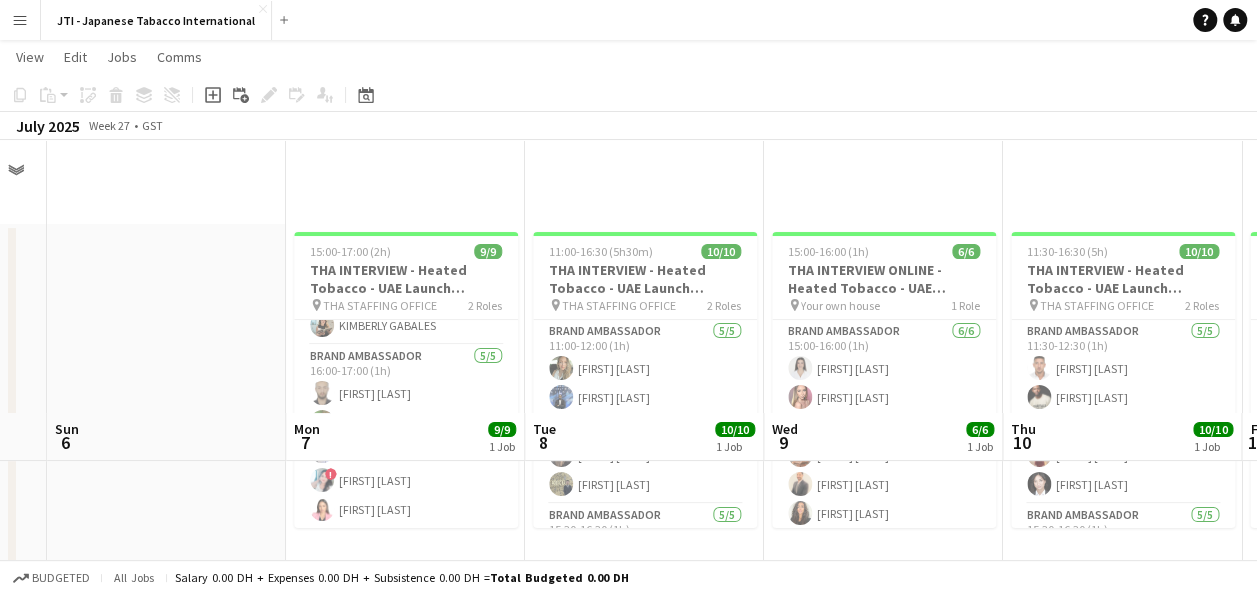 scroll, scrollTop: 299, scrollLeft: 0, axis: vertical 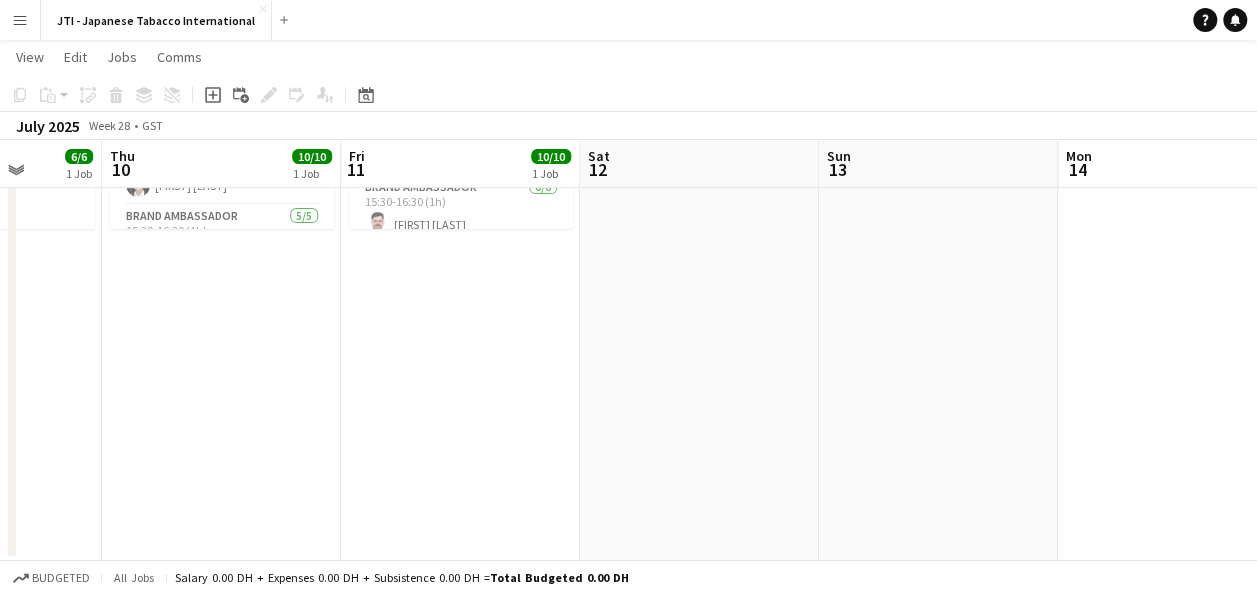 drag, startPoint x: 923, startPoint y: 380, endPoint x: -4, endPoint y: 334, distance: 928.1406 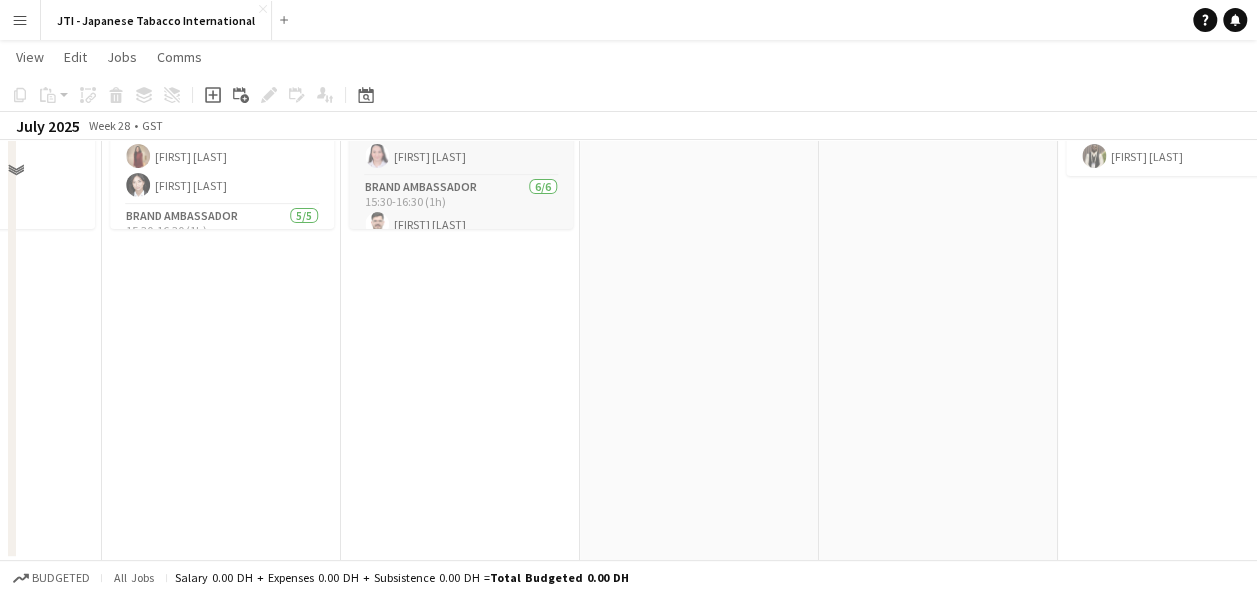 scroll, scrollTop: 0, scrollLeft: 0, axis: both 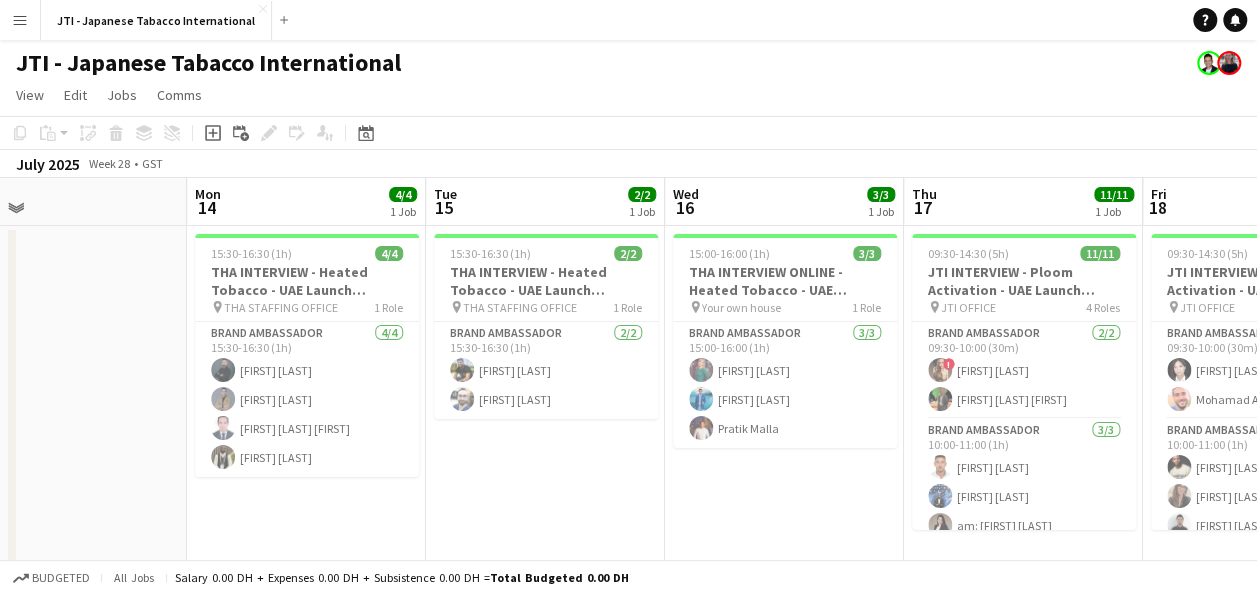 drag, startPoint x: 1244, startPoint y: 422, endPoint x: 380, endPoint y: 416, distance: 864.0208 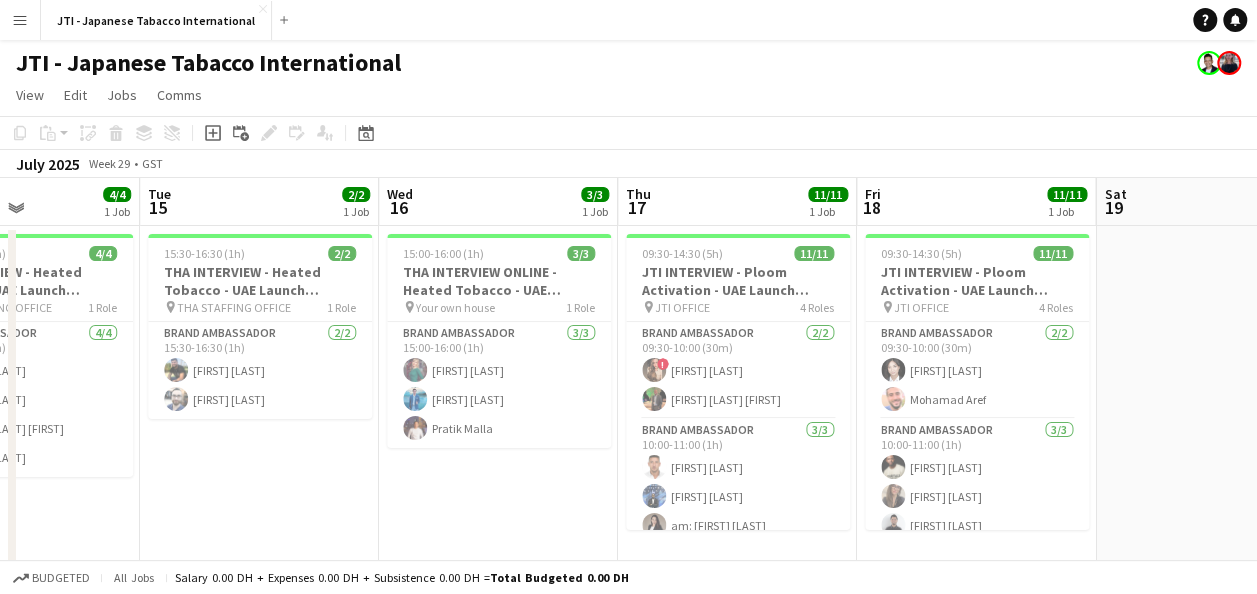 scroll, scrollTop: 0, scrollLeft: 958, axis: horizontal 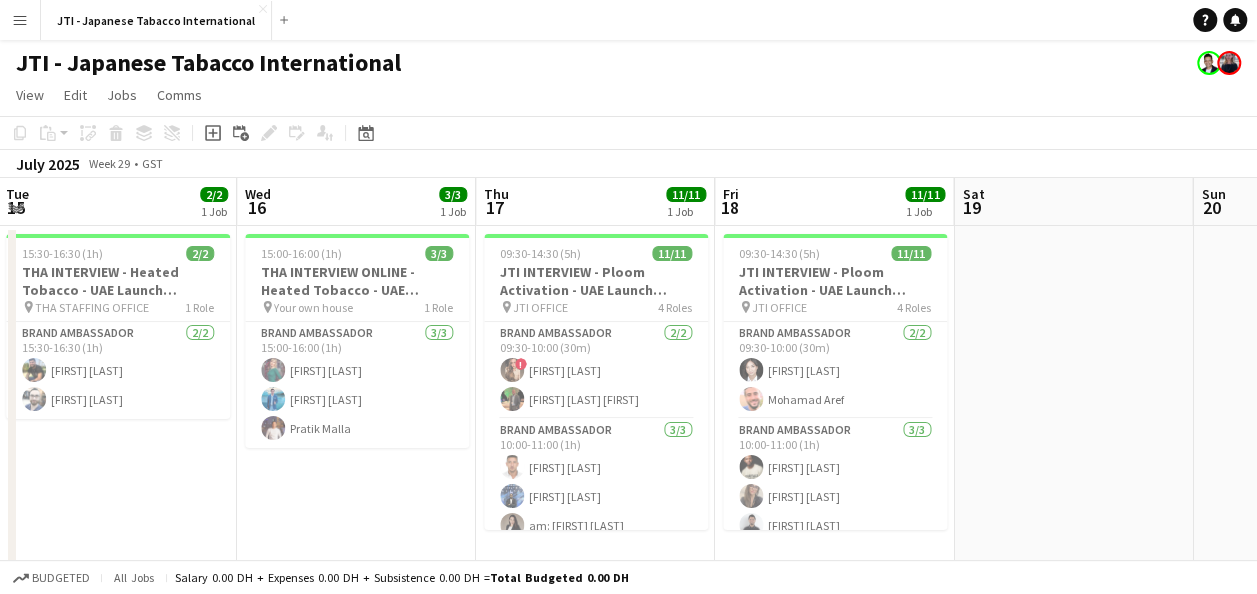drag, startPoint x: 1064, startPoint y: 458, endPoint x: 636, endPoint y: 472, distance: 428.2289 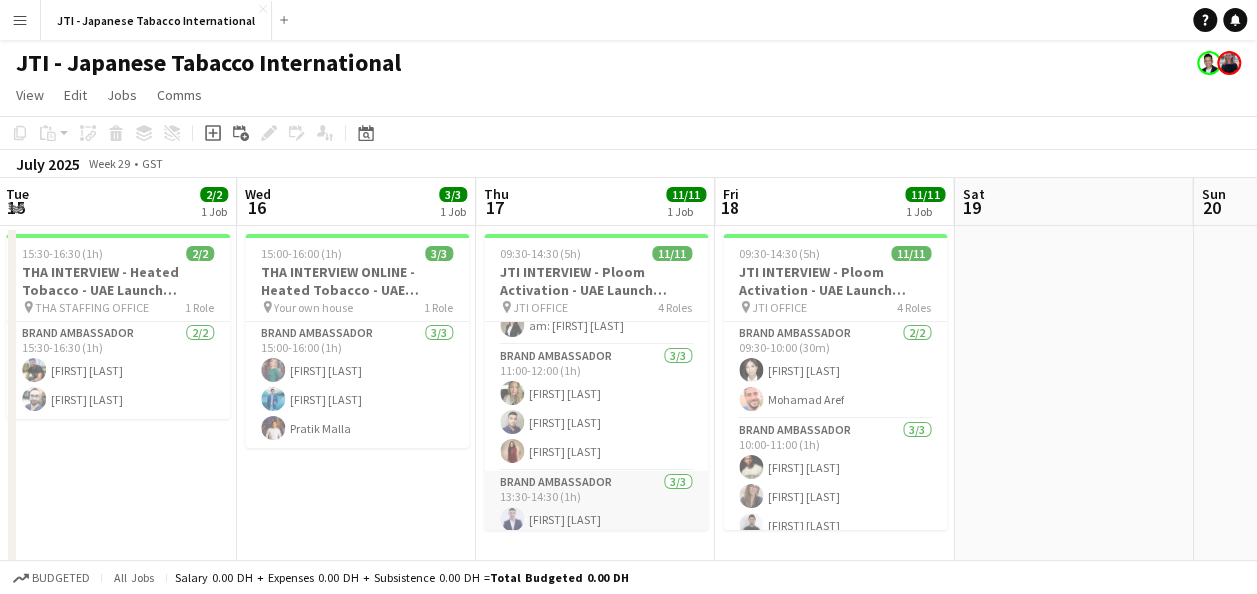 scroll, scrollTop: 266, scrollLeft: 0, axis: vertical 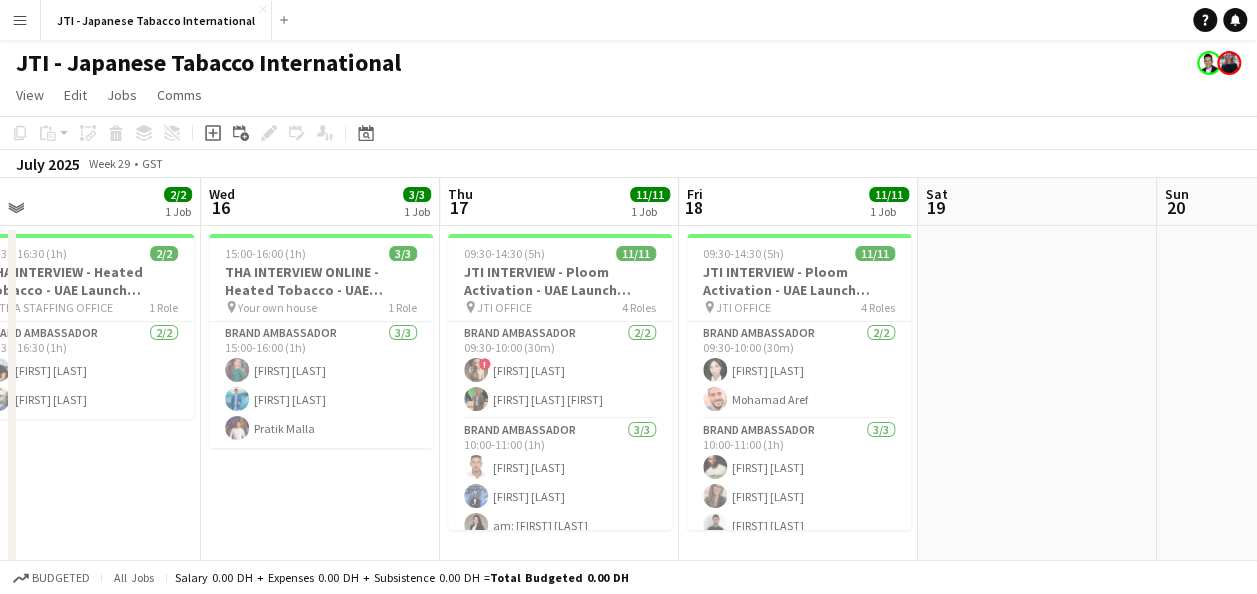 drag, startPoint x: 406, startPoint y: 491, endPoint x: 371, endPoint y: 495, distance: 35.22783 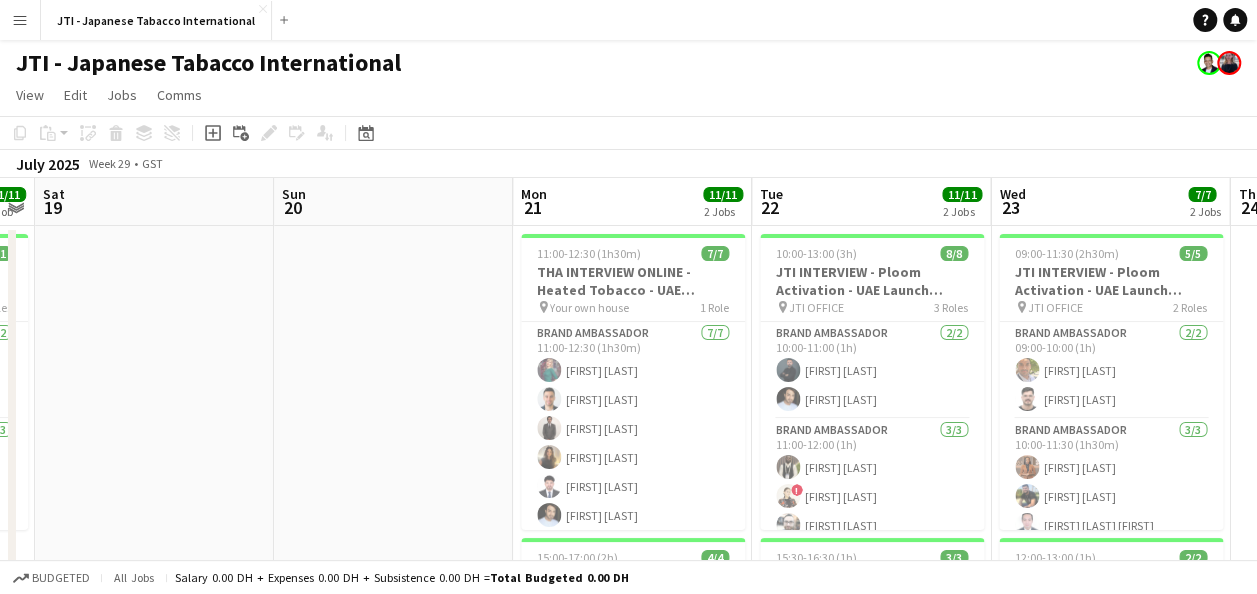 drag, startPoint x: 1056, startPoint y: 411, endPoint x: 173, endPoint y: 432, distance: 883.2497 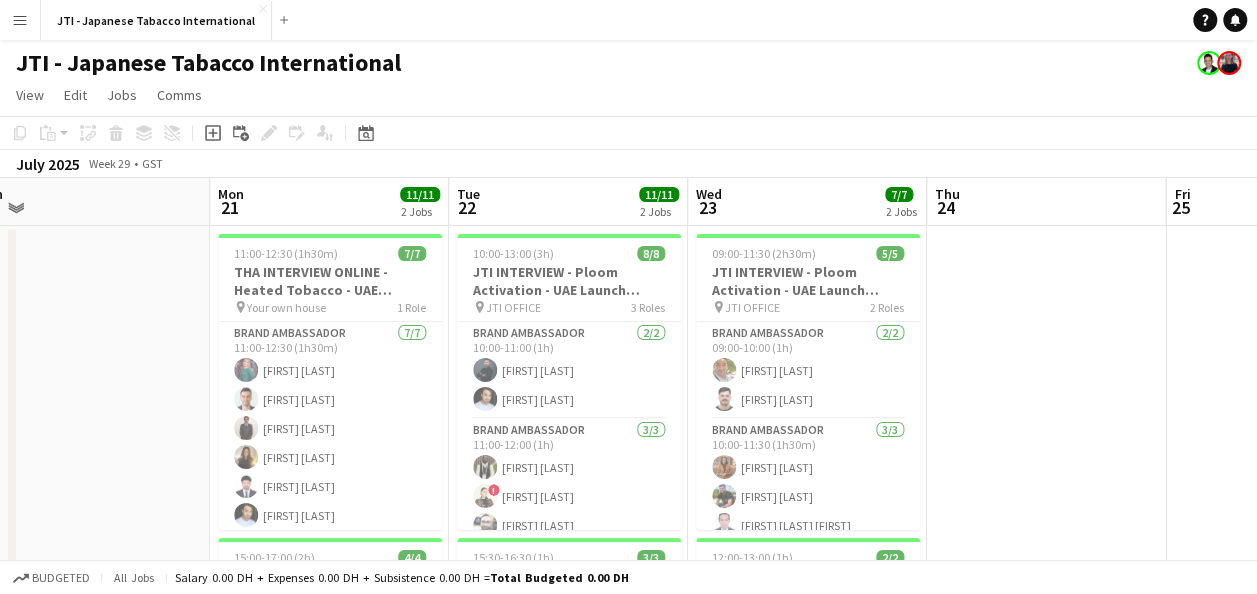 drag, startPoint x: 994, startPoint y: 456, endPoint x: 691, endPoint y: 463, distance: 303.08084 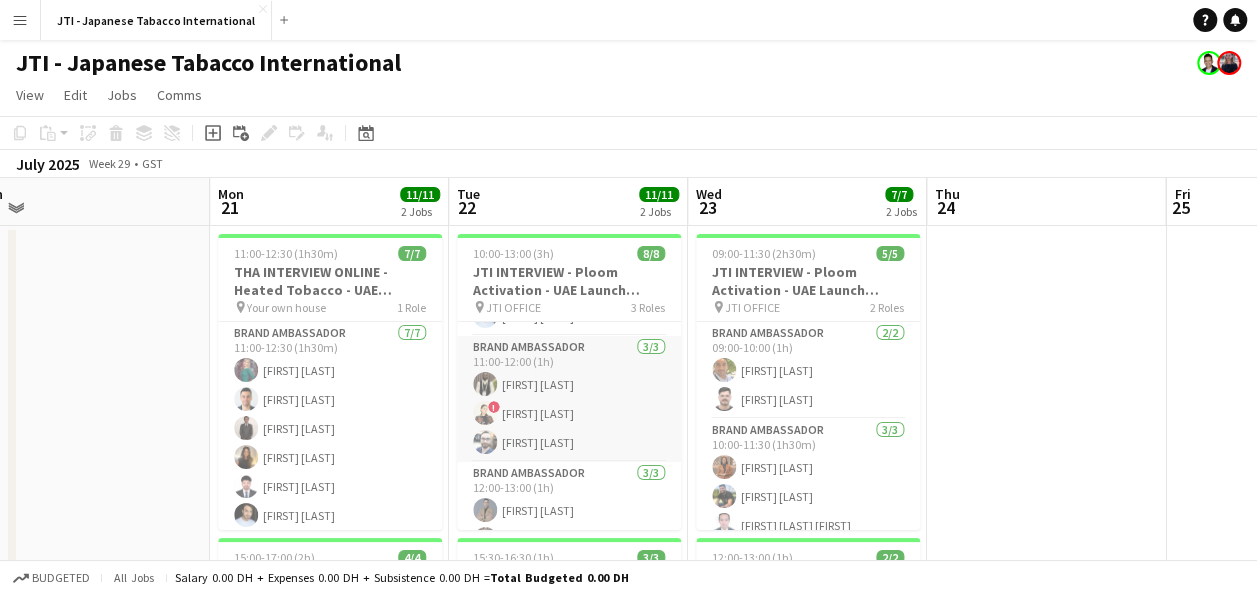 scroll, scrollTop: 0, scrollLeft: 0, axis: both 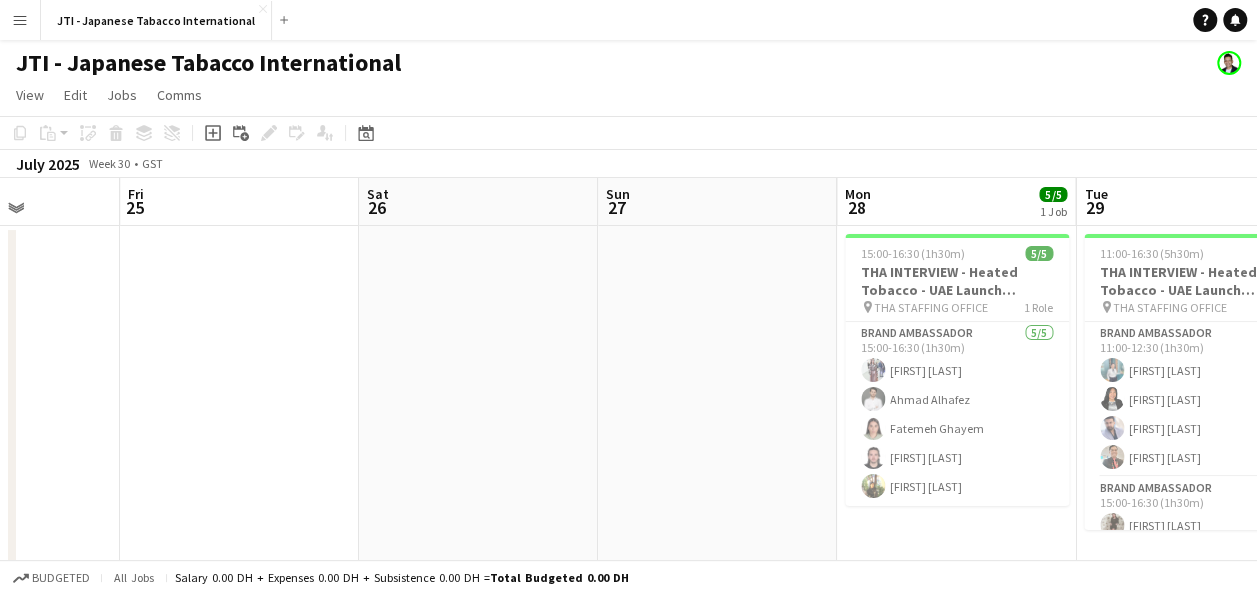 drag, startPoint x: 1067, startPoint y: 418, endPoint x: 0, endPoint y: 390, distance: 1067.3673 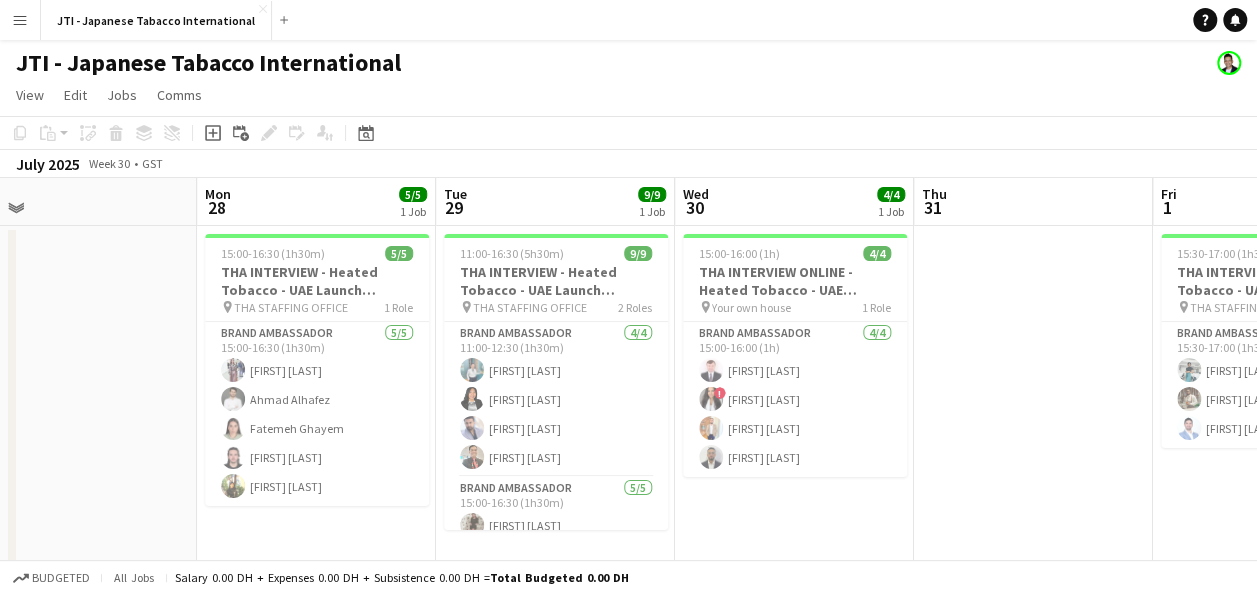 drag, startPoint x: 971, startPoint y: 423, endPoint x: 331, endPoint y: 456, distance: 640.8502 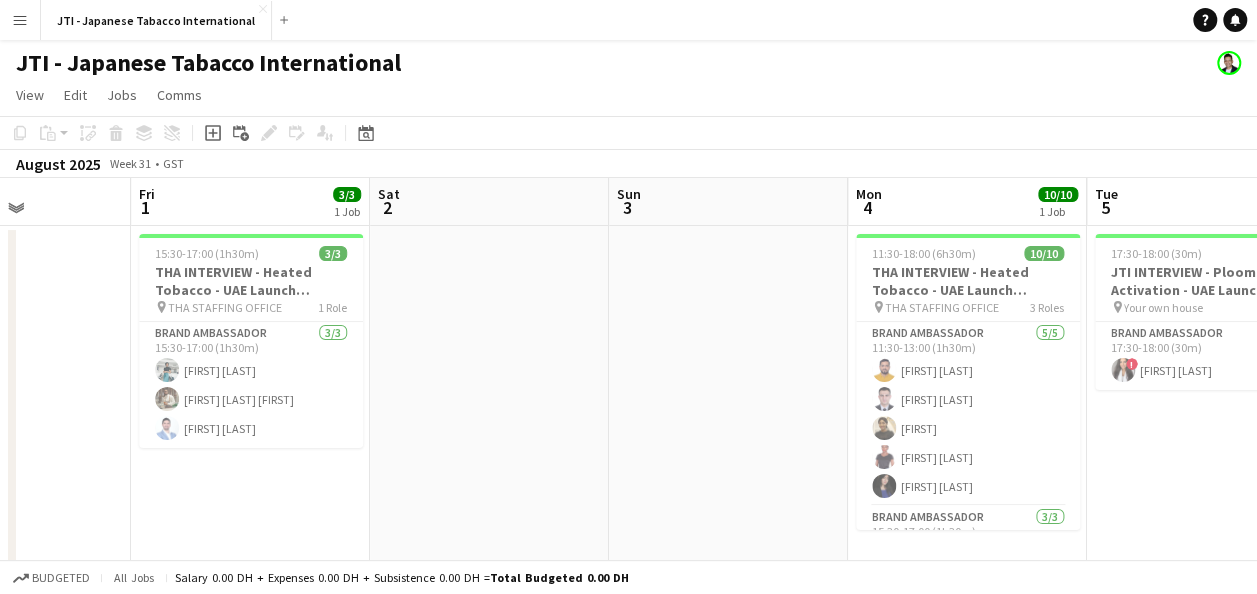 drag, startPoint x: 1096, startPoint y: 484, endPoint x: -4, endPoint y: 462, distance: 1100.22 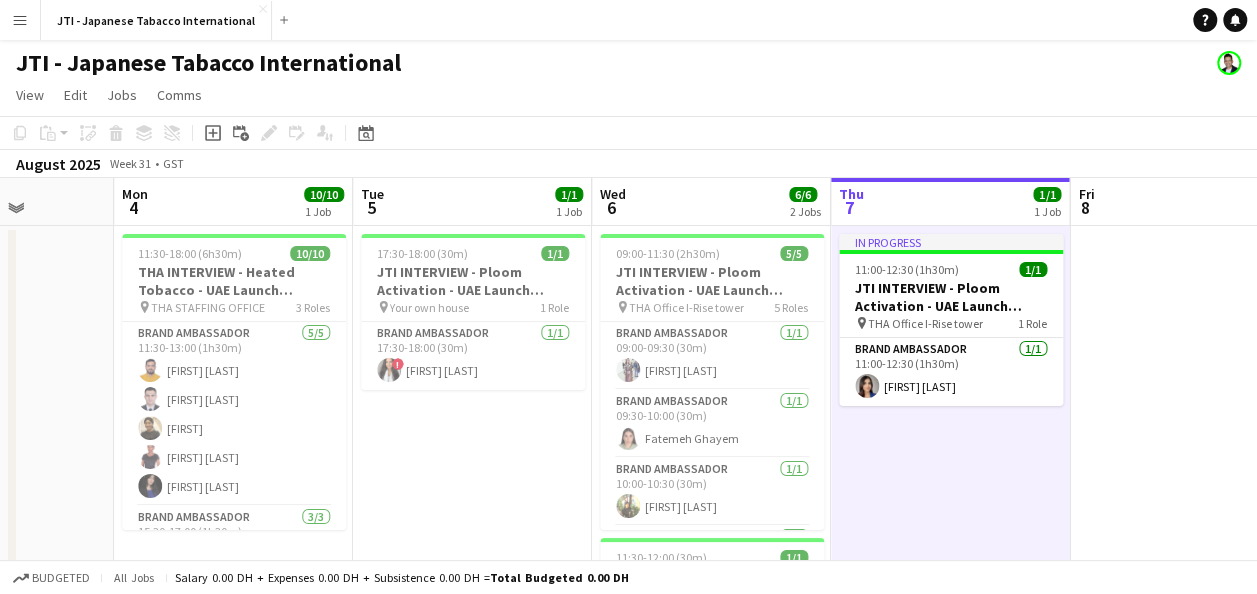 drag, startPoint x: 735, startPoint y: 397, endPoint x: -4, endPoint y: 373, distance: 739.3896 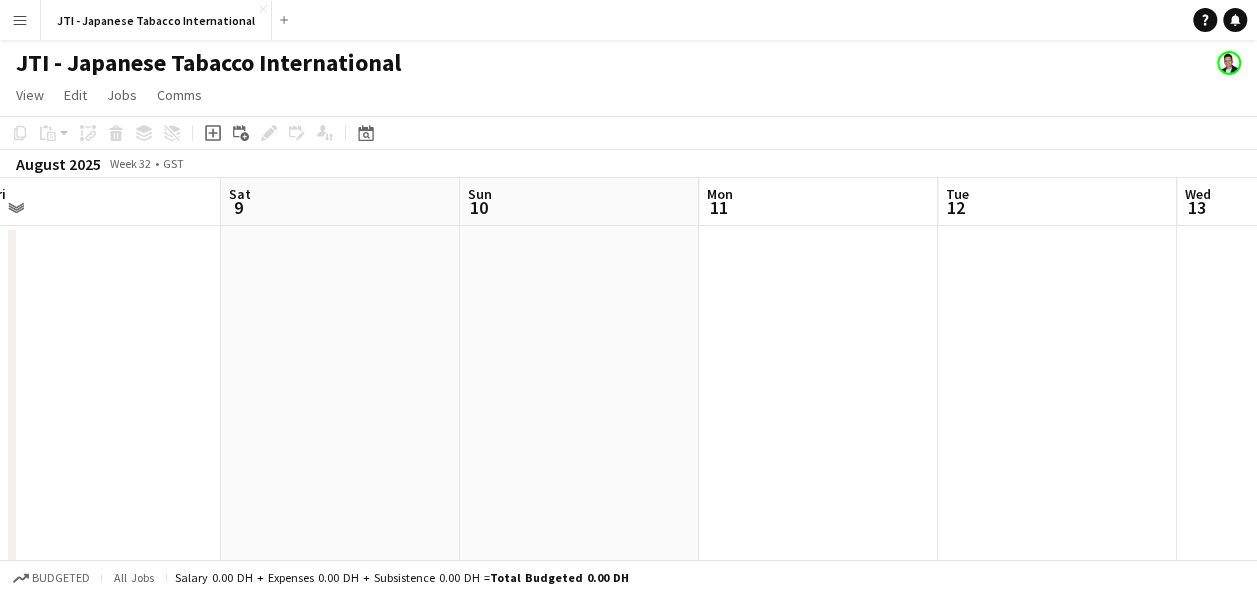 drag, startPoint x: 1185, startPoint y: 486, endPoint x: -4, endPoint y: 519, distance: 1189.4579 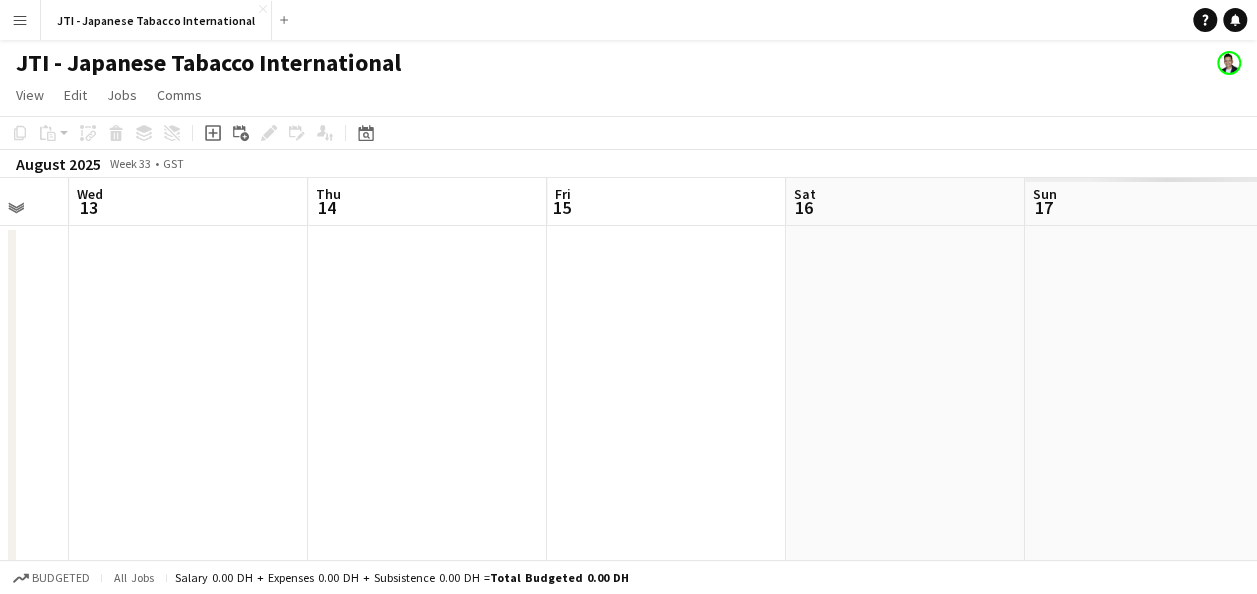 drag, startPoint x: 202, startPoint y: 446, endPoint x: -4, endPoint y: 418, distance: 207.89421 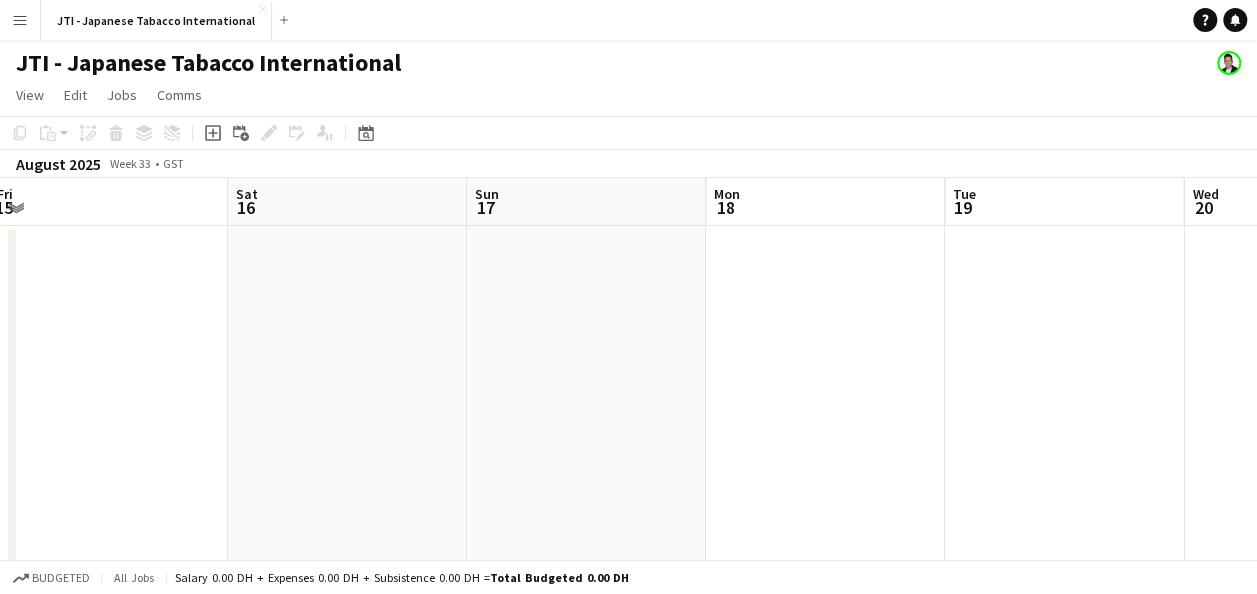 drag, startPoint x: 1099, startPoint y: 410, endPoint x: -4, endPoint y: 414, distance: 1103.0072 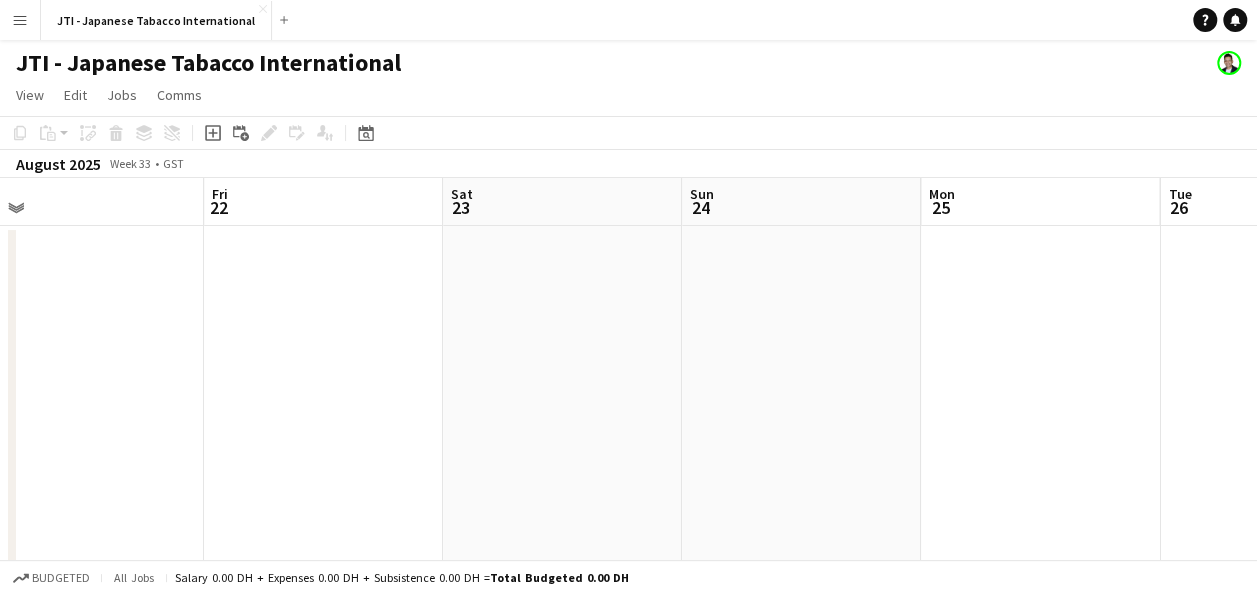 scroll, scrollTop: 0, scrollLeft: 758, axis: horizontal 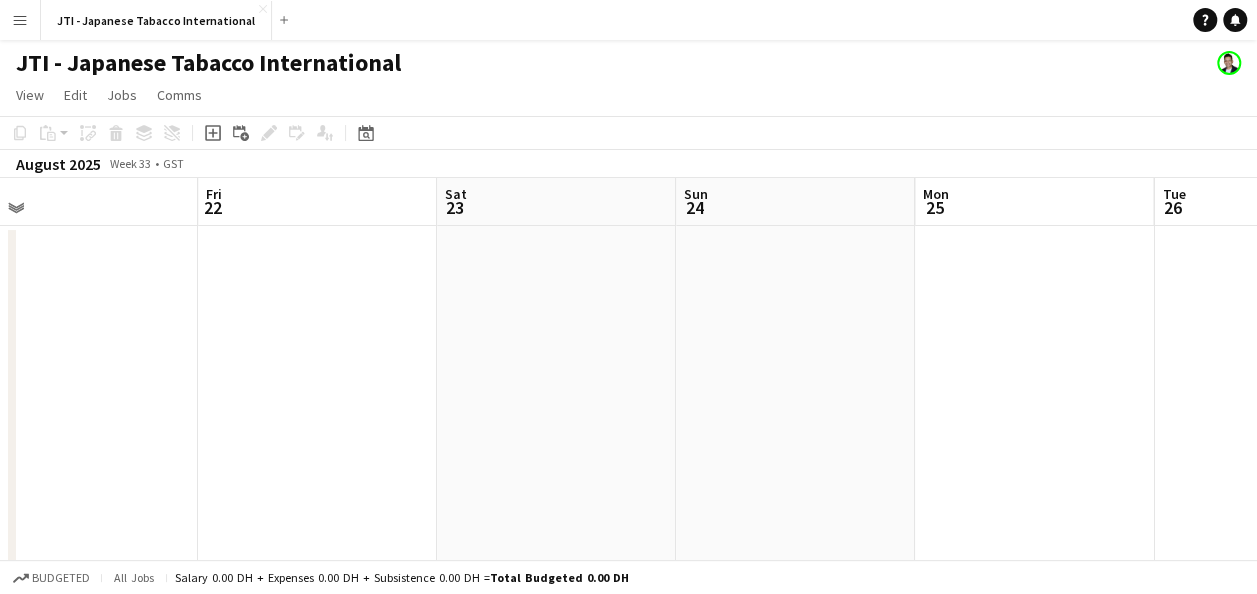 drag, startPoint x: 1156, startPoint y: 408, endPoint x: 170, endPoint y: 406, distance: 986.002 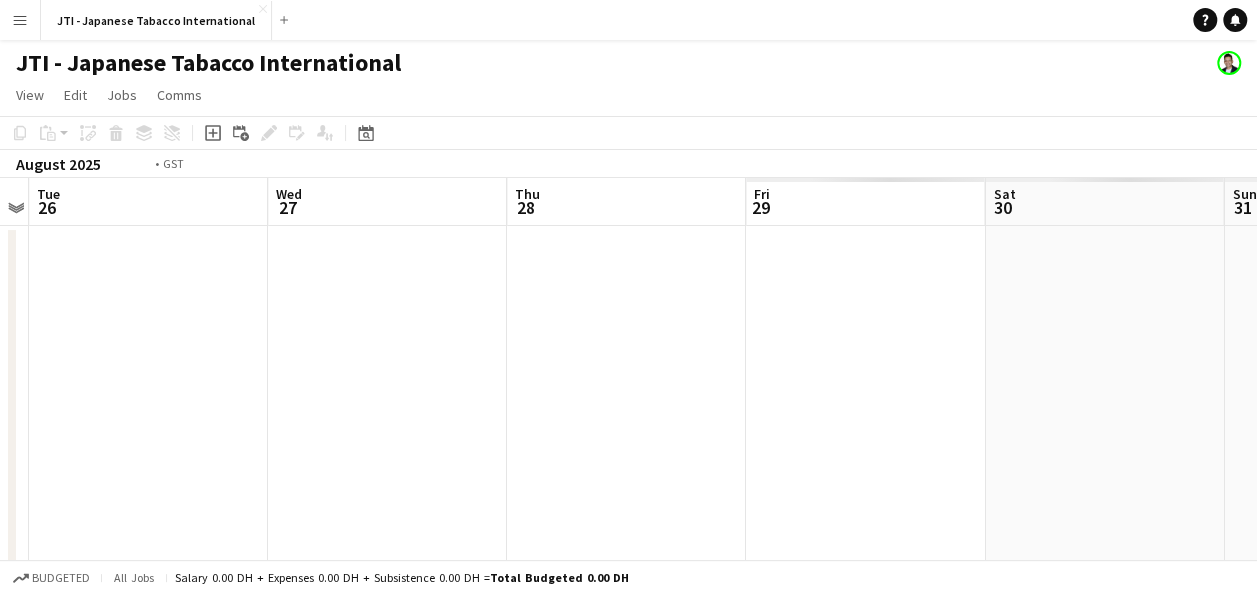 scroll, scrollTop: 0, scrollLeft: 969, axis: horizontal 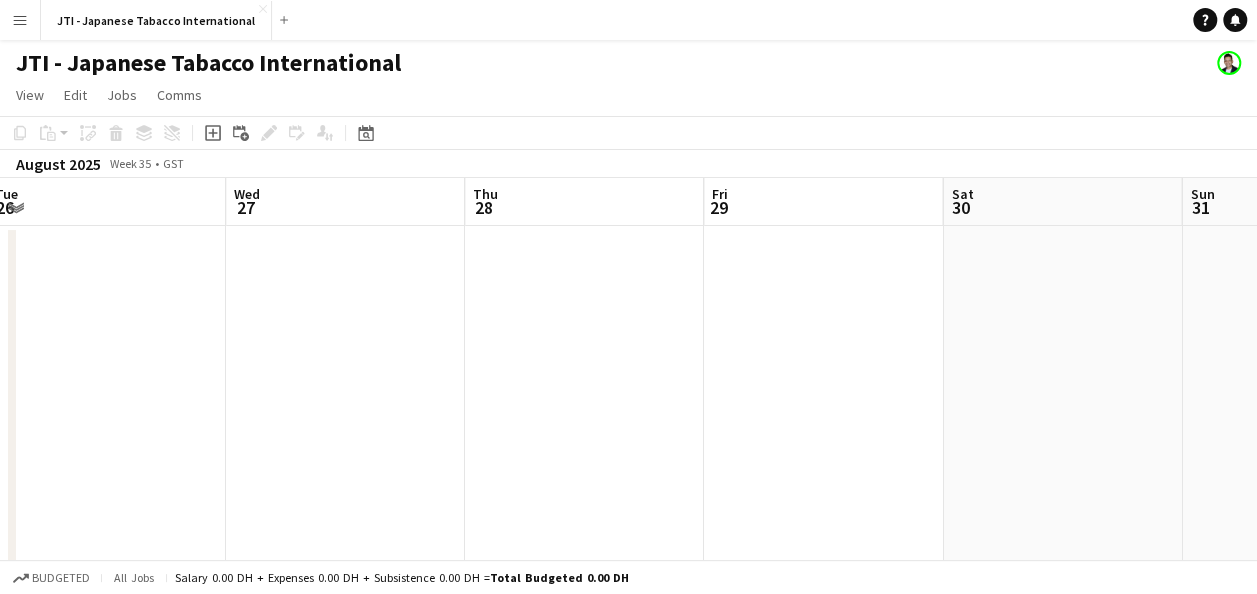 drag, startPoint x: 1170, startPoint y: 387, endPoint x: -4, endPoint y: 398, distance: 1174.0515 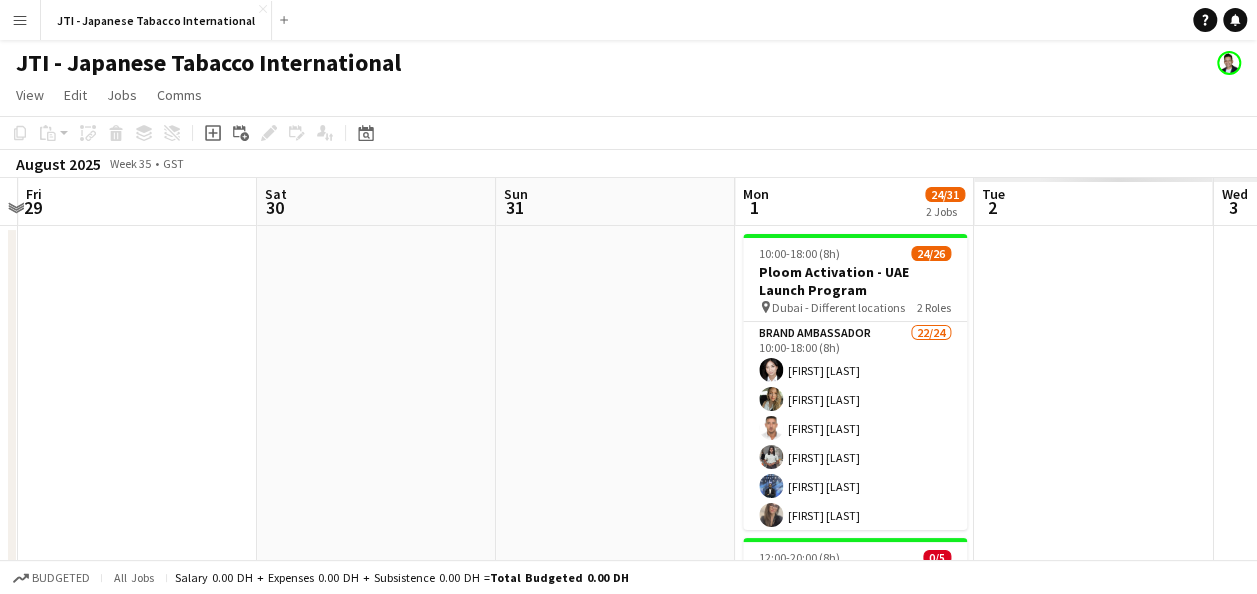 scroll, scrollTop: 0, scrollLeft: 723, axis: horizontal 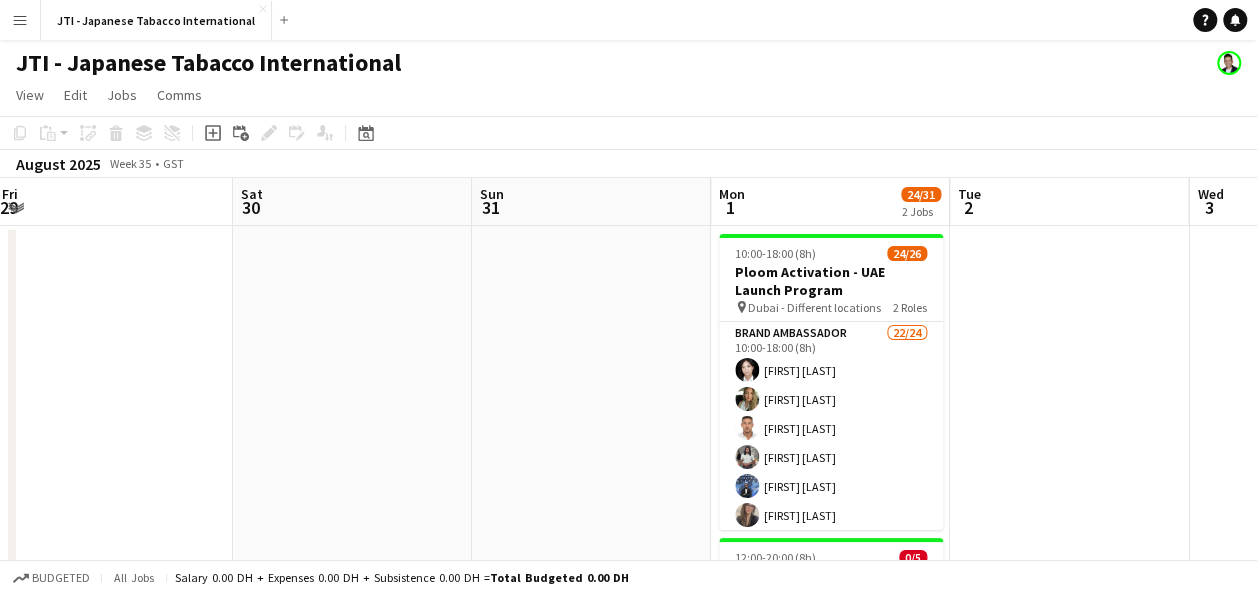 drag, startPoint x: 1208, startPoint y: 433, endPoint x: 498, endPoint y: 426, distance: 710.0345 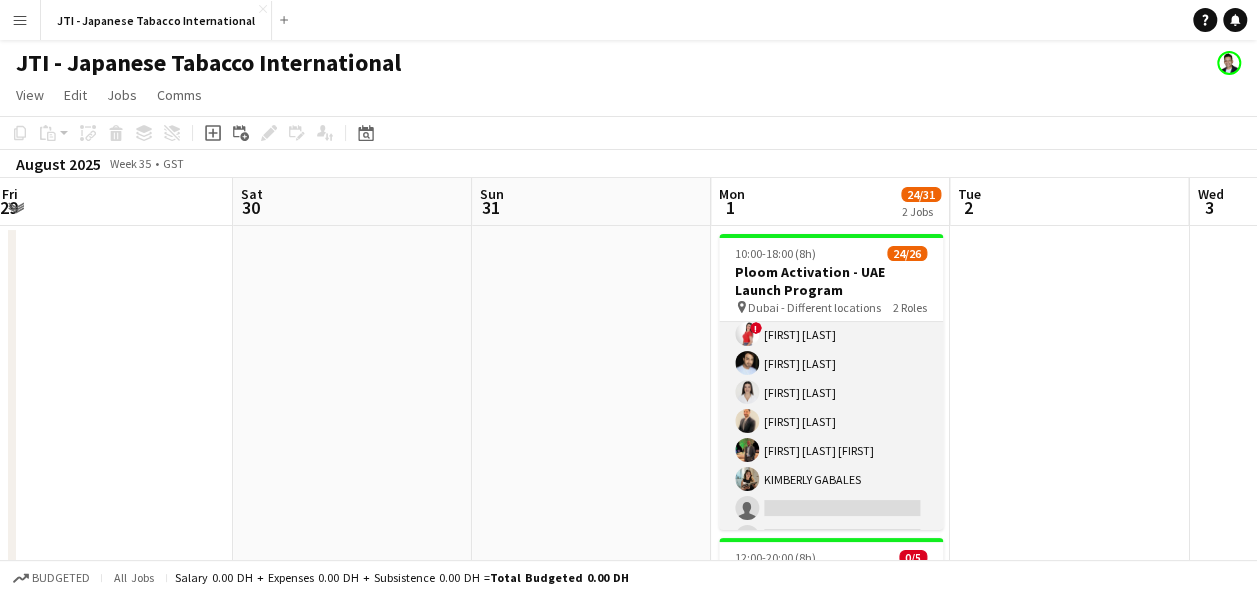 scroll, scrollTop: 600, scrollLeft: 0, axis: vertical 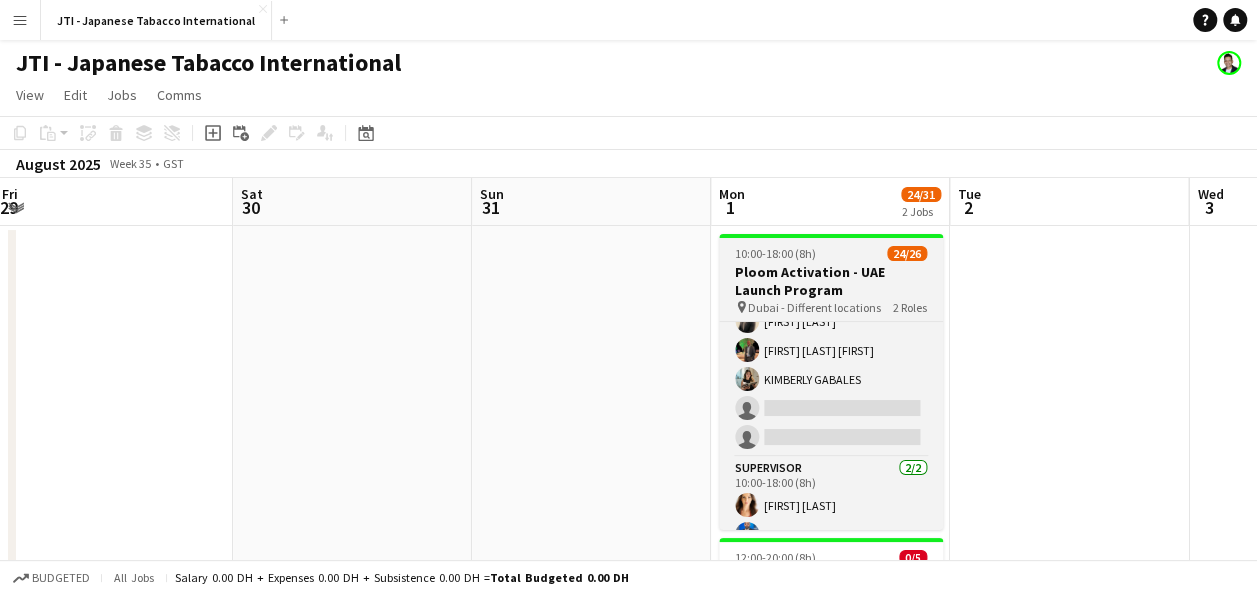 click on "Dubai - Different locations" at bounding box center (814, 307) 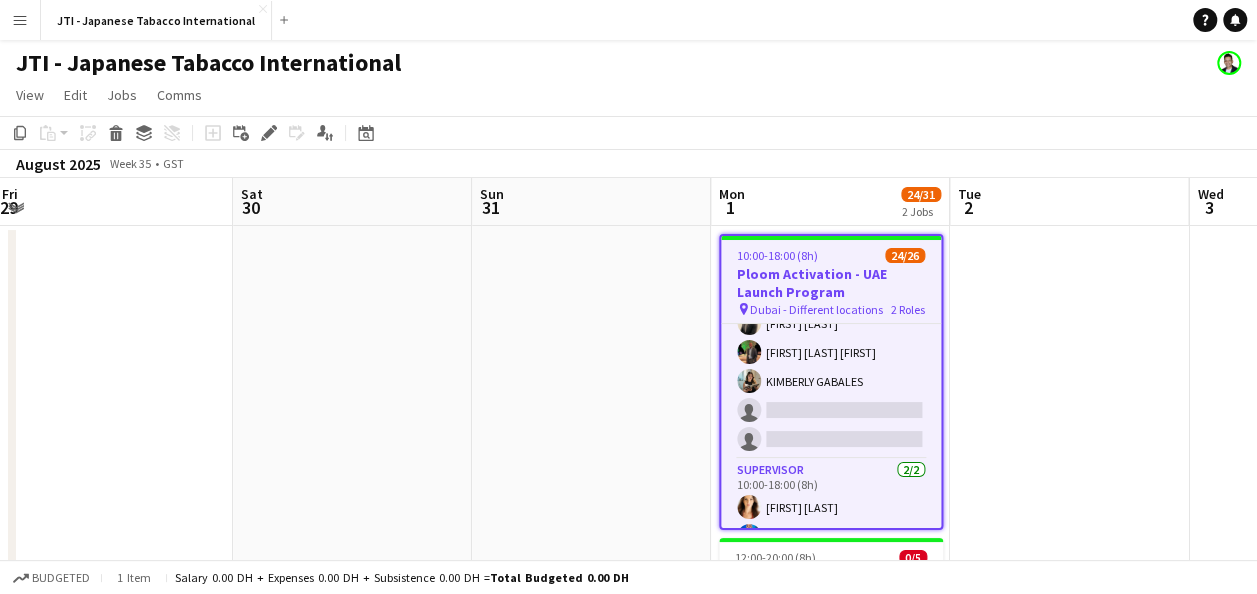 scroll, scrollTop: 0, scrollLeft: 721, axis: horizontal 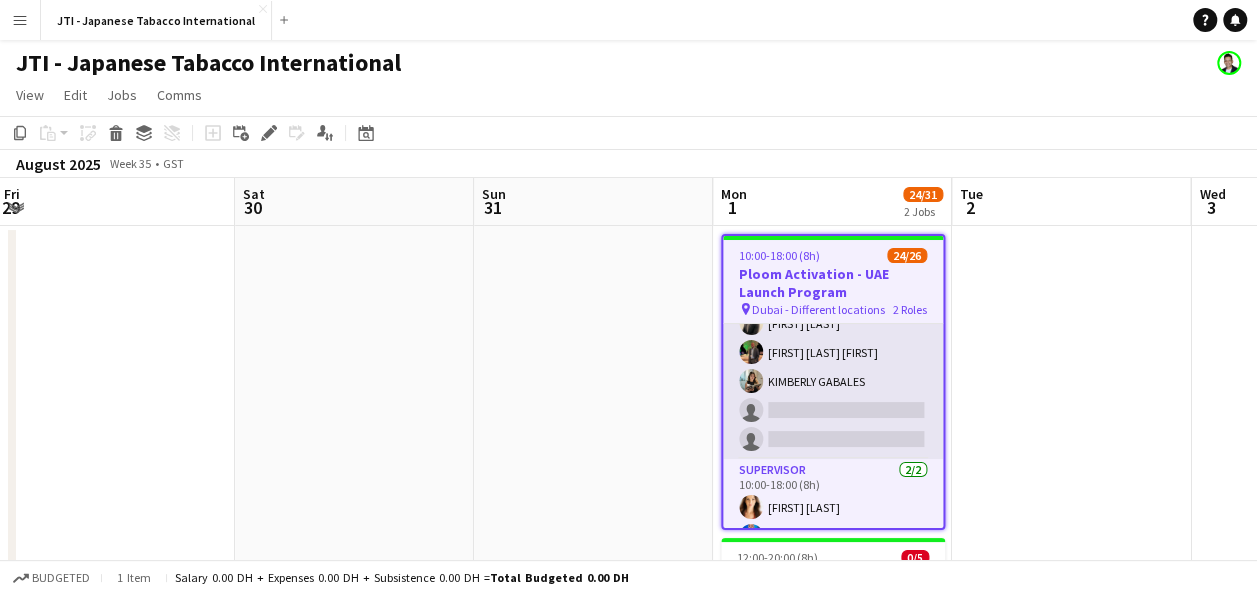 click on "Brand Ambassador    22/24   10:00-18:00 (8h)
[FIRST] [LAST] [FIRST] [LAST] [FIRST] [LAST] [FIRST] [LAST] [FIRST] [LAST] [FIRST] [LAST] [FIRST] [LAST] [FIRST] [LAST] [FIRST] [LAST] [FIRST] [LAST] [FIRST] [LAST] [FIRST] [LAST] [FIRST] [LAST] [FIRST] [LAST] [FIRST] [LAST] [FIRST] [LAST] [FIRST] [LAST]
single-neutral-actions
single-neutral-actions" at bounding box center [833, 91] 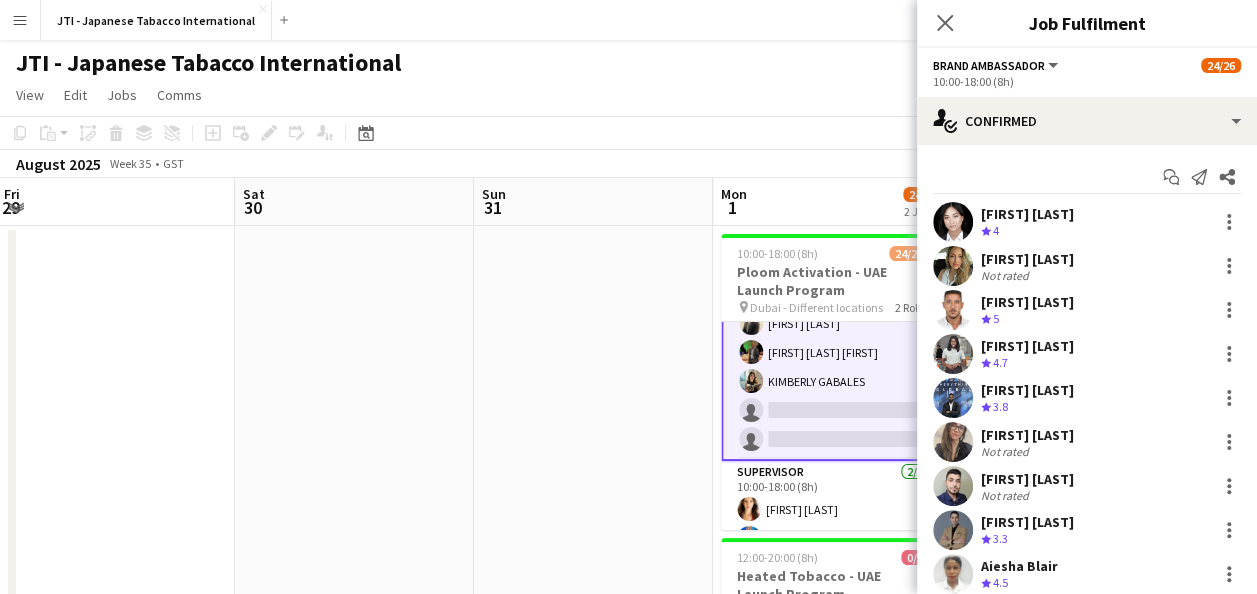 scroll, scrollTop: 602, scrollLeft: 0, axis: vertical 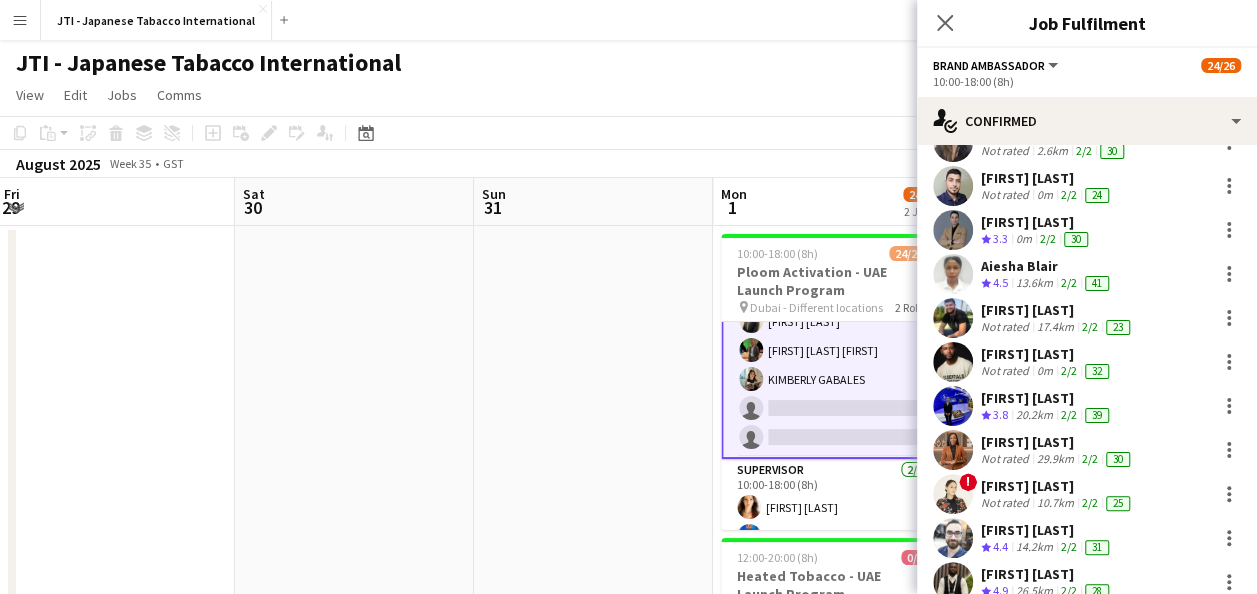 click on "[FIRST] [LAST]" at bounding box center (1047, 354) 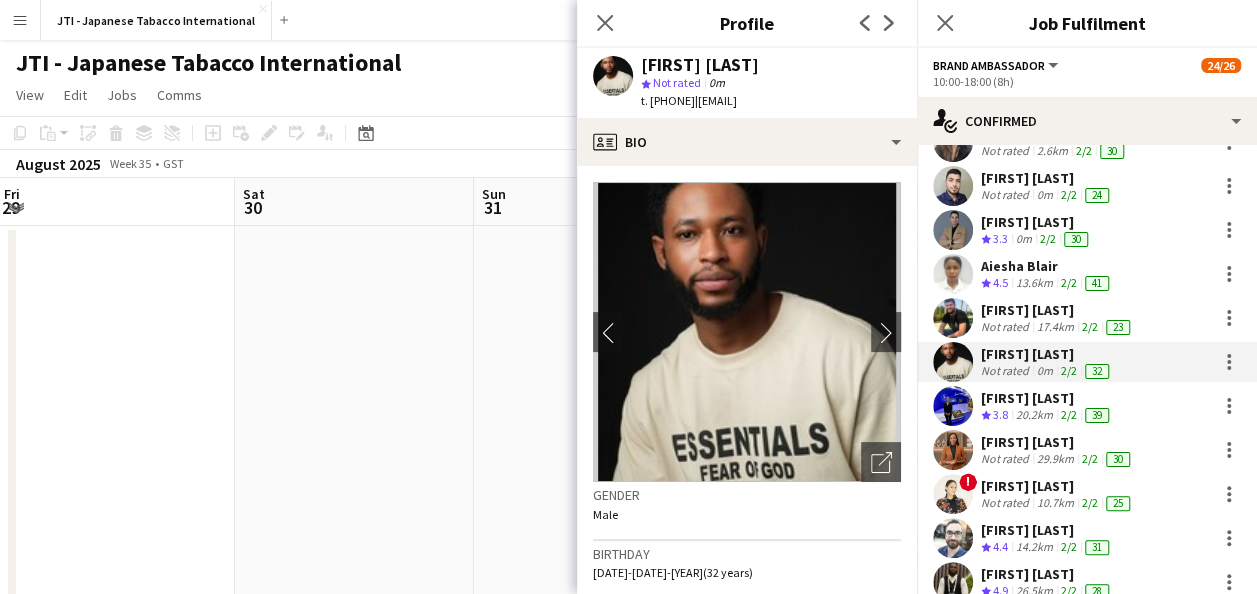 click on "[FIRST] [LAST]" at bounding box center (1047, 354) 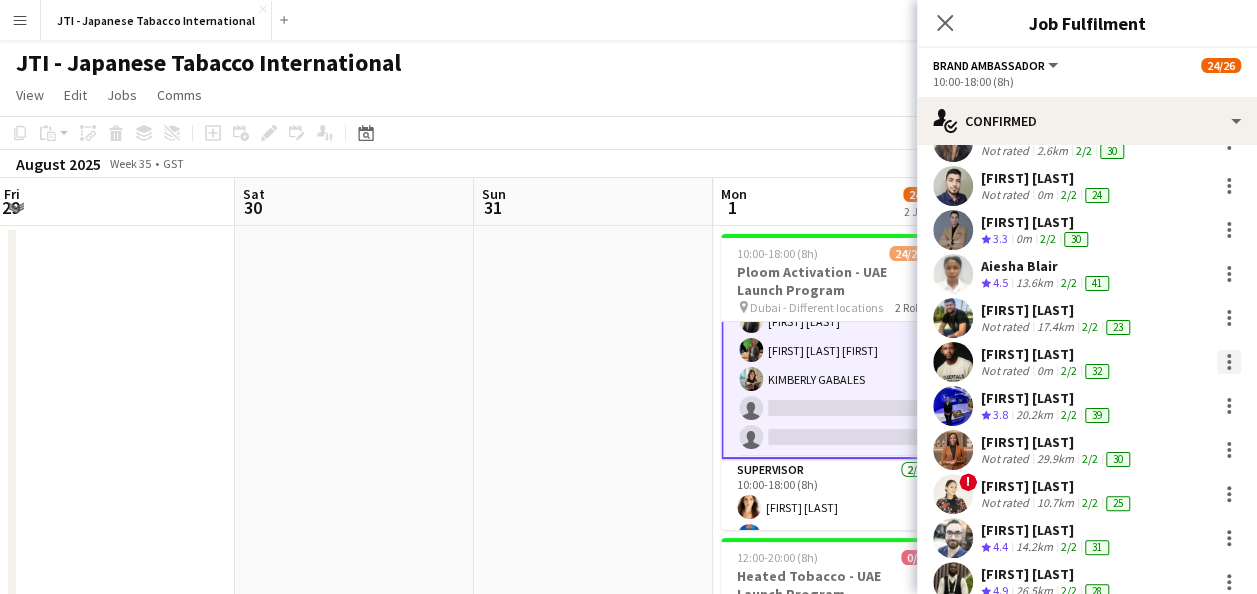 click at bounding box center [1229, 362] 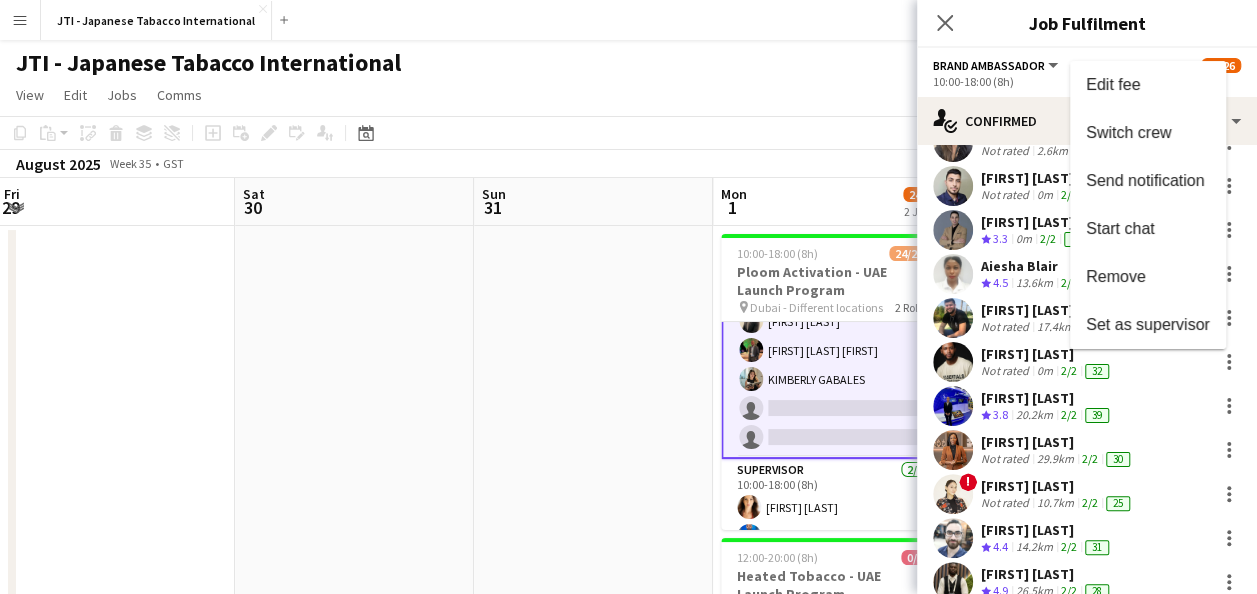 click at bounding box center [628, 297] 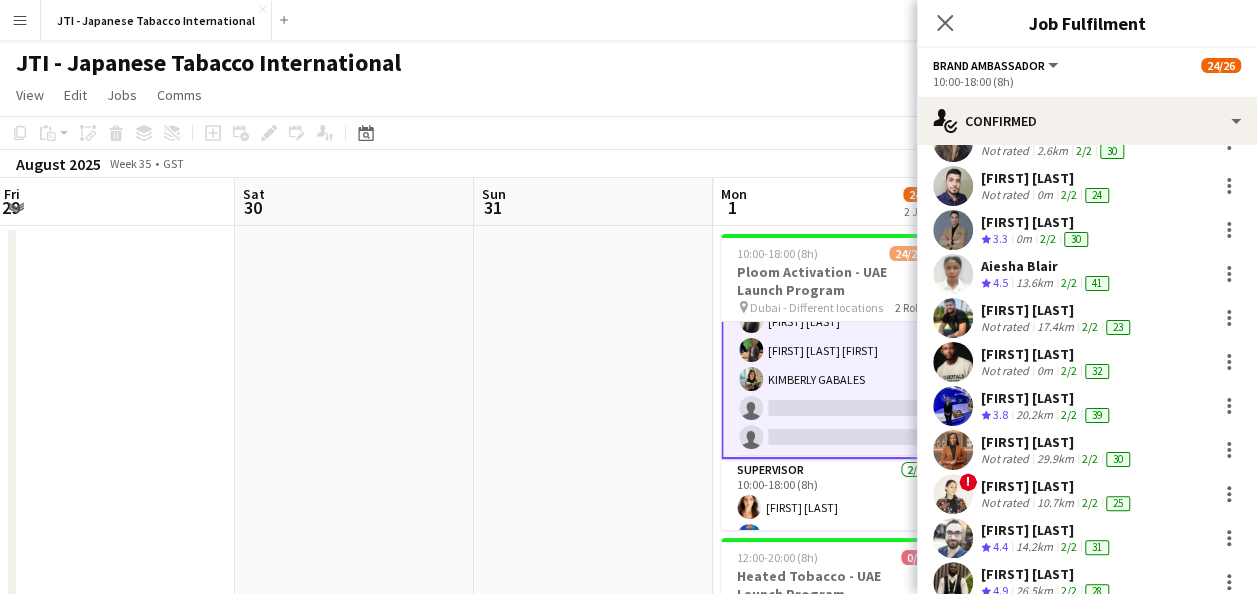 click on "[FIRST] [LAST]" at bounding box center [1047, 354] 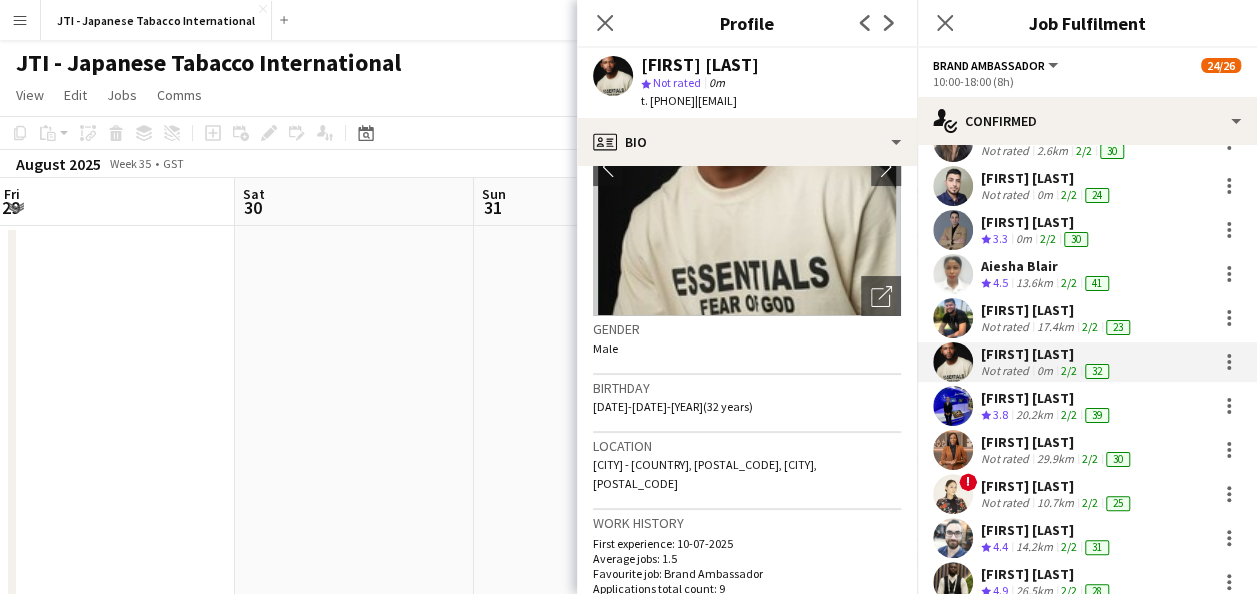 scroll, scrollTop: 0, scrollLeft: 0, axis: both 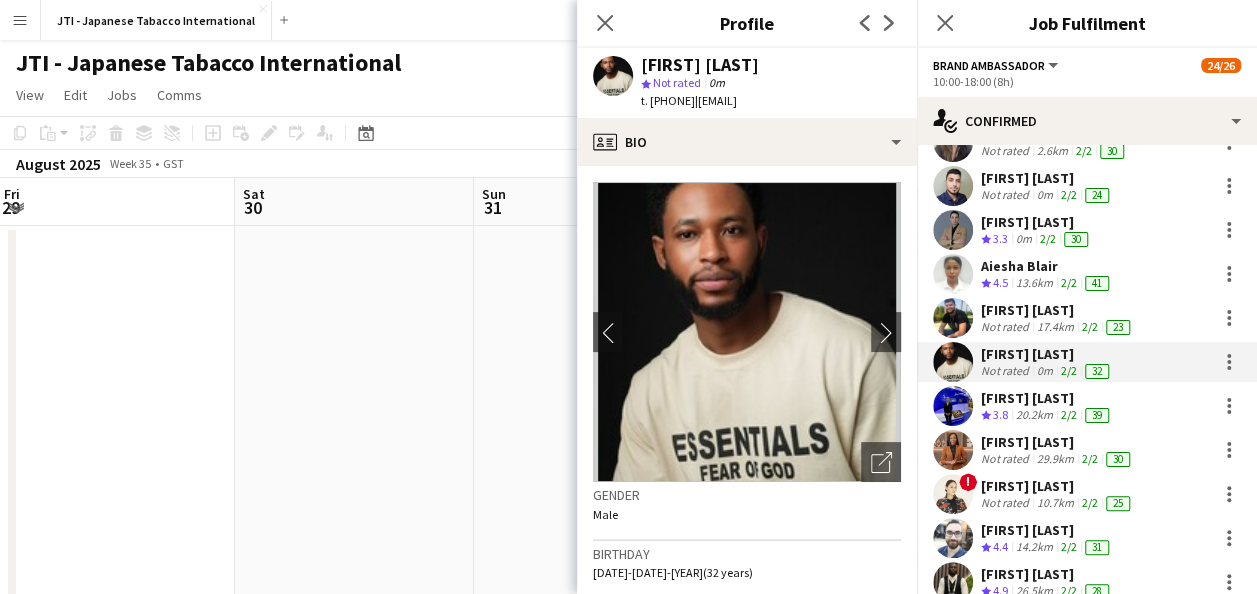 click on "Brand Ambassador" 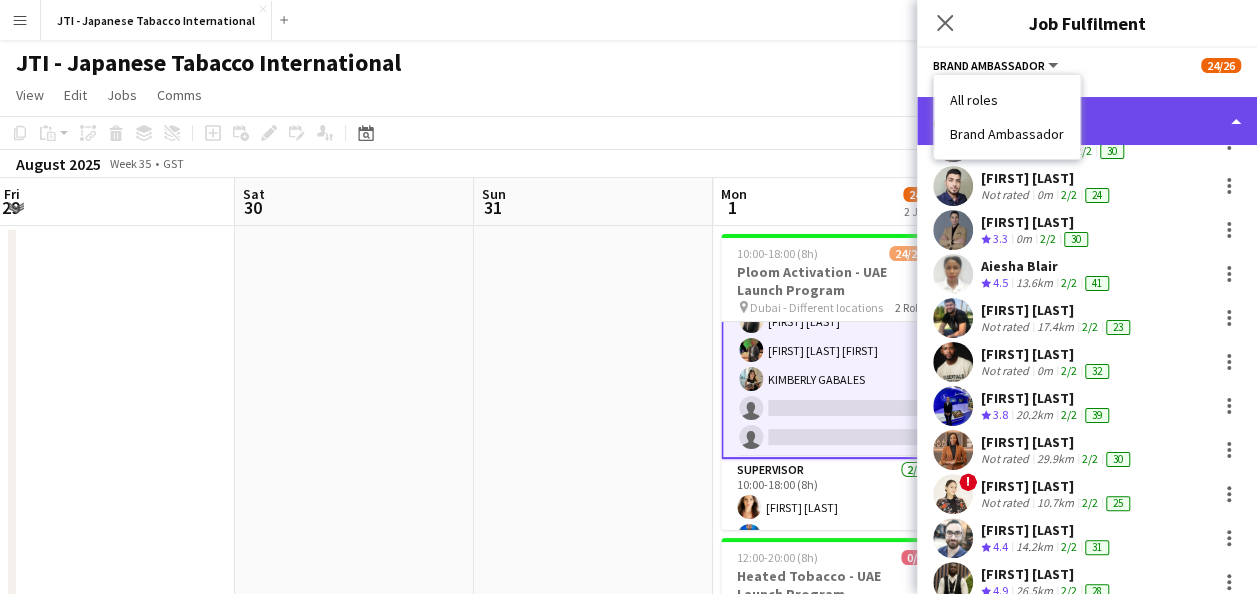 click on "single-neutral-actions-check-2
Confirmed" 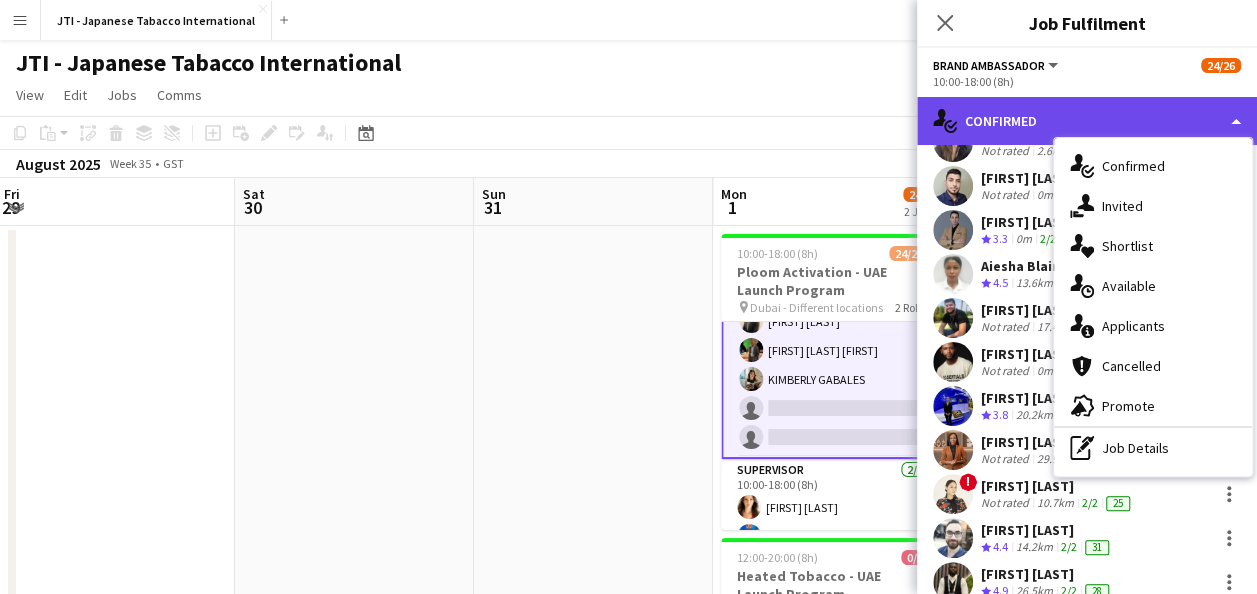 click on "single-neutral-actions-check-2
Confirmed" 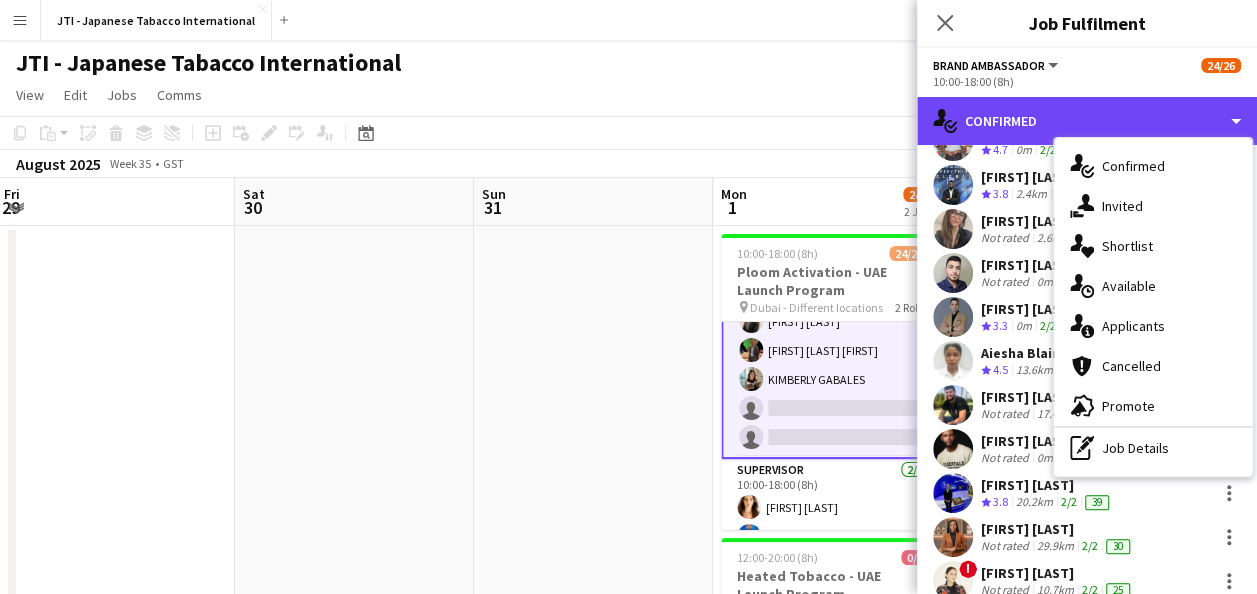 scroll, scrollTop: 0, scrollLeft: 0, axis: both 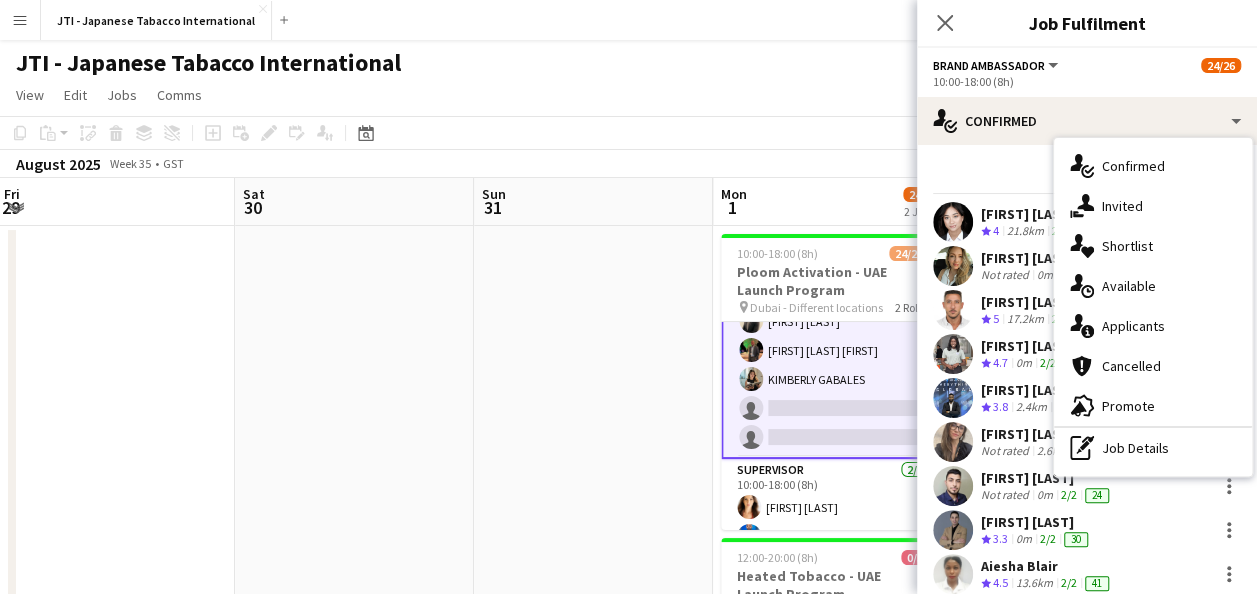 click on "JTI - Japanese Tabacco International" 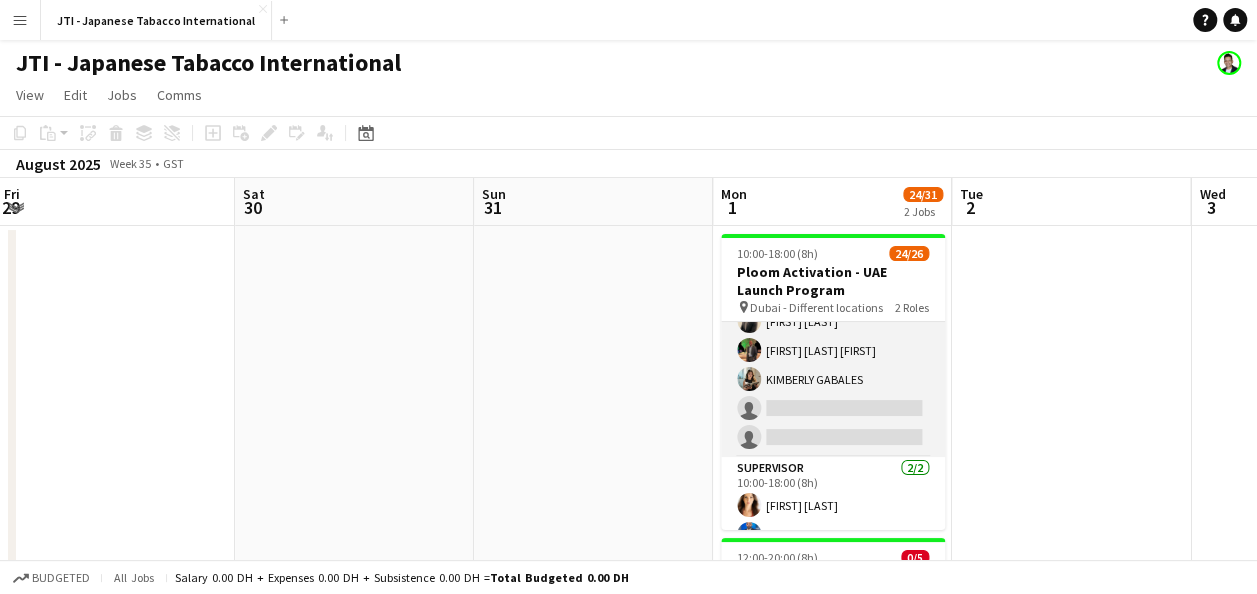 click on "Brand Ambassador    22/24   10:00-18:00 (8h)
[FIRST] [LAST] [FIRST] [LAST] [FIRST] [LAST] [FIRST] [LAST] [FIRST] [LAST] [FIRST] [LAST] [FIRST] [LAST] [FIRST] [LAST] [FIRST] [LAST] [FIRST] [LAST] [FIRST] [LAST] [FIRST] [LAST] [FIRST] [LAST] [FIRST] [LAST] [FIRST] [LAST] [FIRST] [LAST] [FIRST] [LAST]
single-neutral-actions
single-neutral-actions" at bounding box center [833, 89] 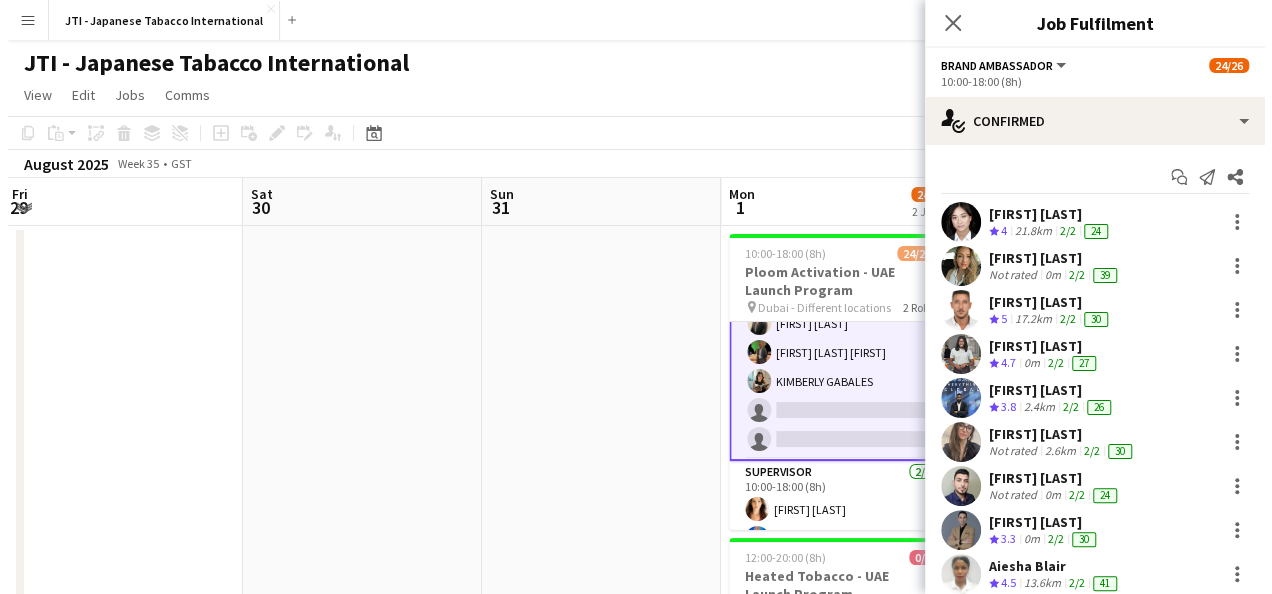scroll, scrollTop: 602, scrollLeft: 0, axis: vertical 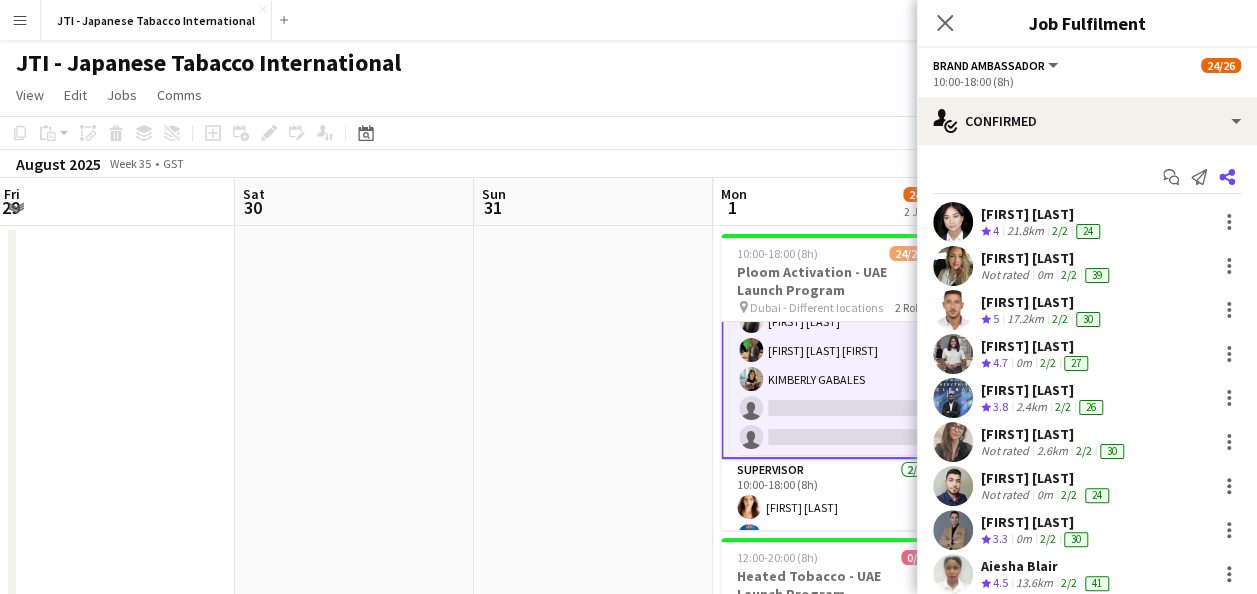 click on "Share" at bounding box center [1227, 177] 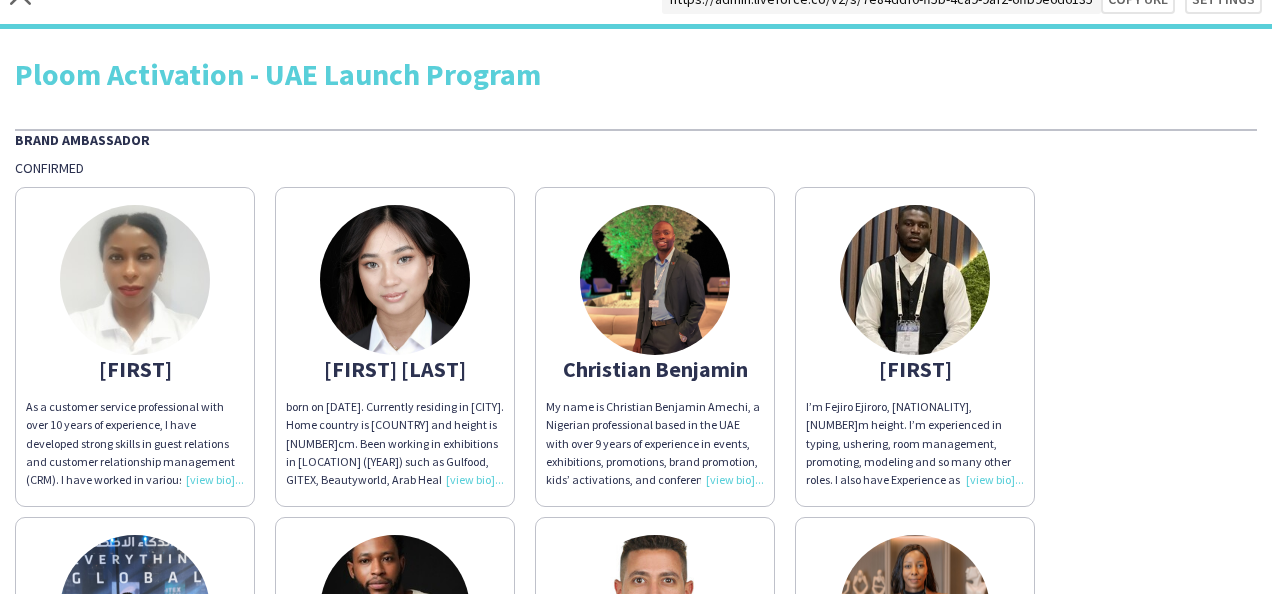 scroll, scrollTop: 0, scrollLeft: 0, axis: both 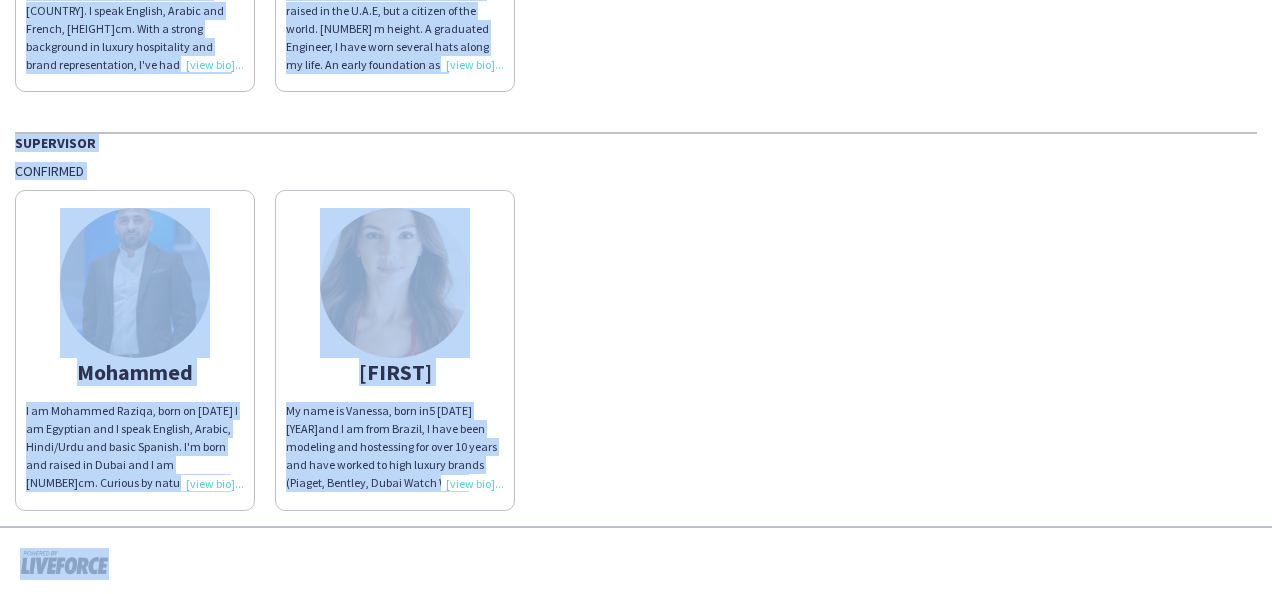 drag, startPoint x: 7, startPoint y: 42, endPoint x: 1054, endPoint y: 621, distance: 1196.4323 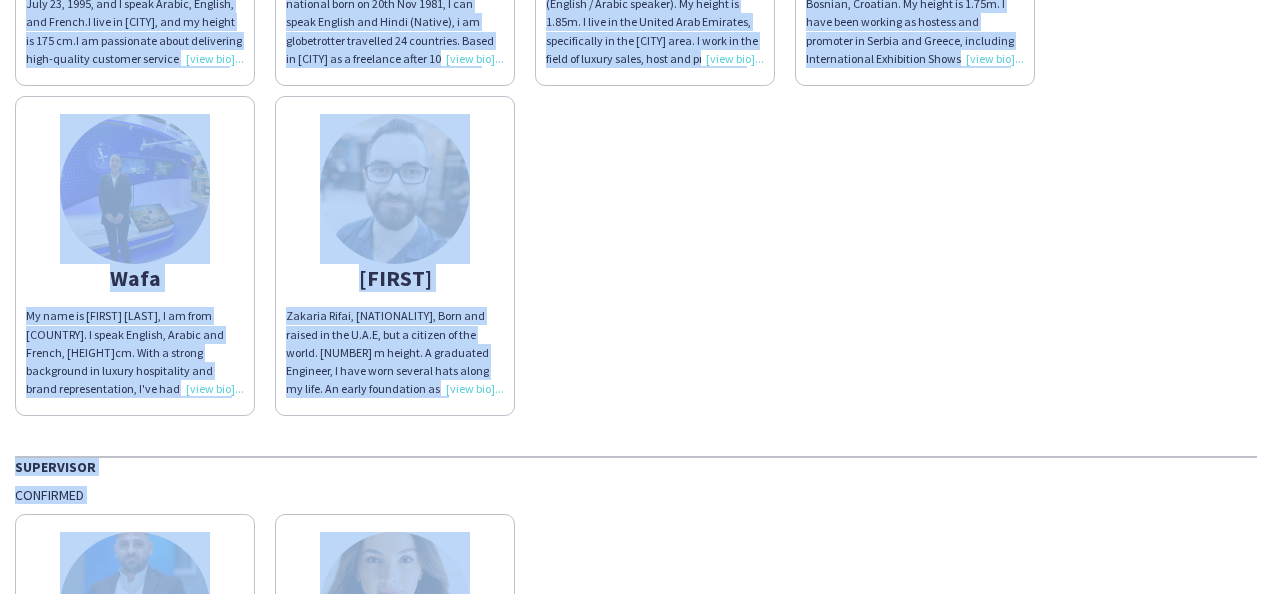 scroll, scrollTop: 1292, scrollLeft: 0, axis: vertical 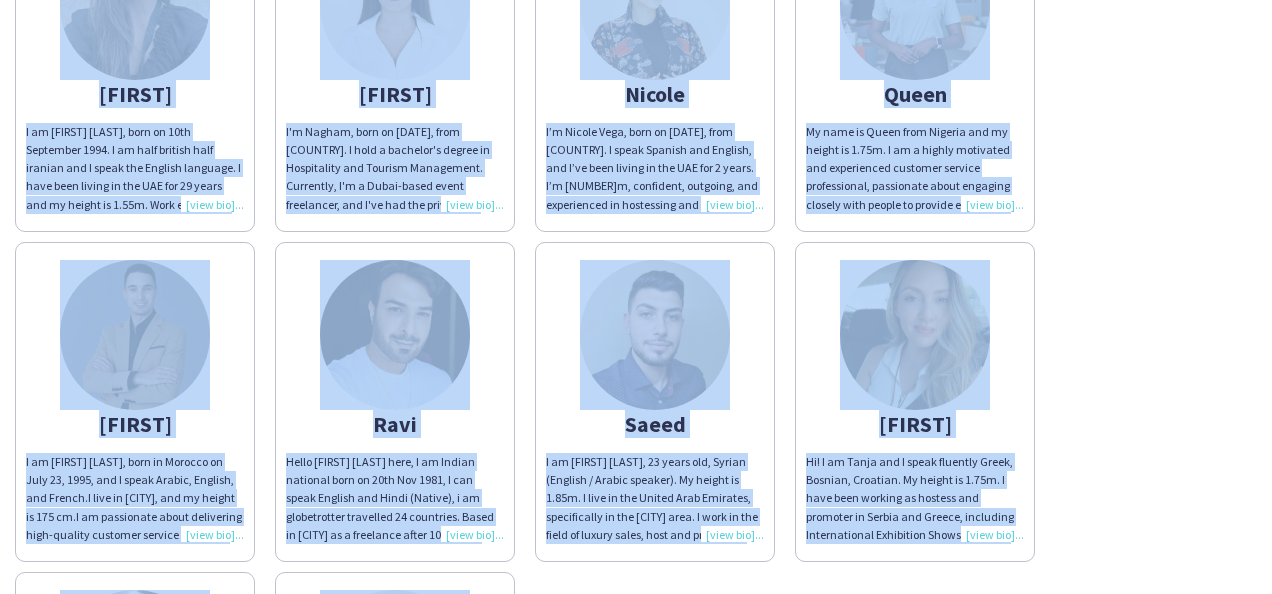 click on "[FIRST] [LAST]
As a customer service professional with over 10 years of experience, I have developed strong skills in guest relations and customer relationship management (CRM). I have worked in various roles, including as a Guest Experience Associate and a Telesales Agent, where I provided excellent service to clients and ensured their satisfaction. I also have a background in hospitality management and am passionate about delivering high-quality service and building long-term relationships with customers.  [FIRST] [LAST]
born on [DATE] [YEAR]. Currently residing in [CITY]. Home country is Philippines and height is 159cm. Been working in exhibitions in [CITY] World Trade Center (2022) such as Gulfood, GITEX, Beautyworld, Arab Health, AEEDC, etc and also outside events like in mall activations and hotel parties/events as mentioned in cv. While managing my own social media accounts, am doing part time job as a freelancer with a visa sponsored by my father.  [FIRST] [LAST]
[FIRST]
[FIRST]
[FIRST]
[FIRST]" 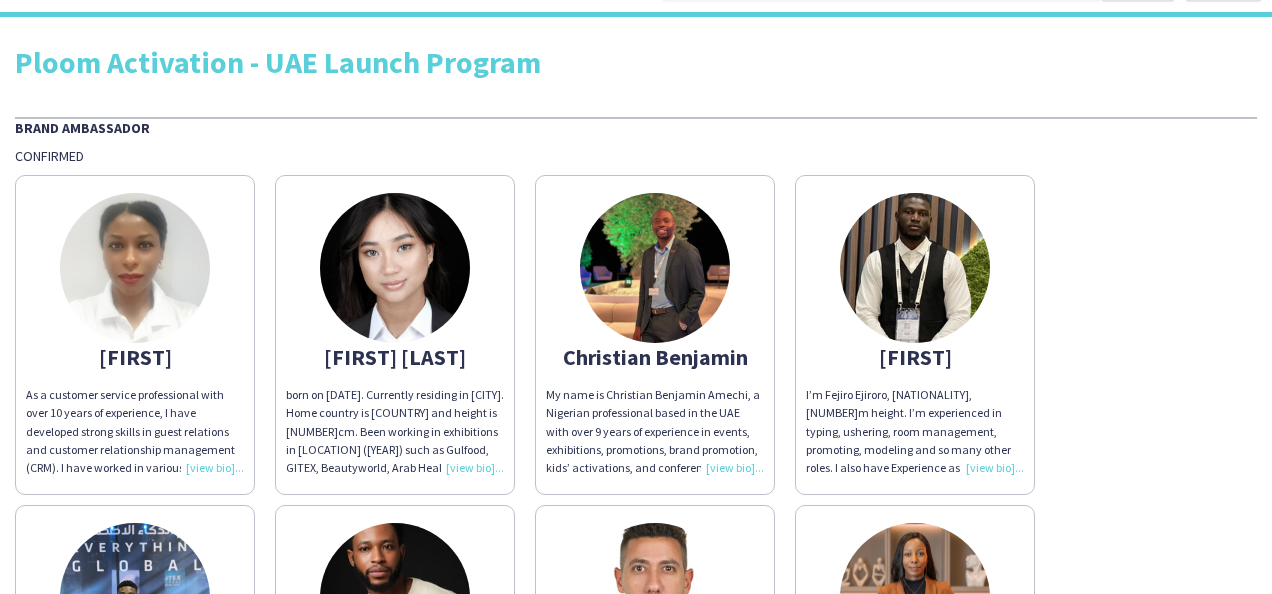 scroll, scrollTop: 0, scrollLeft: 0, axis: both 